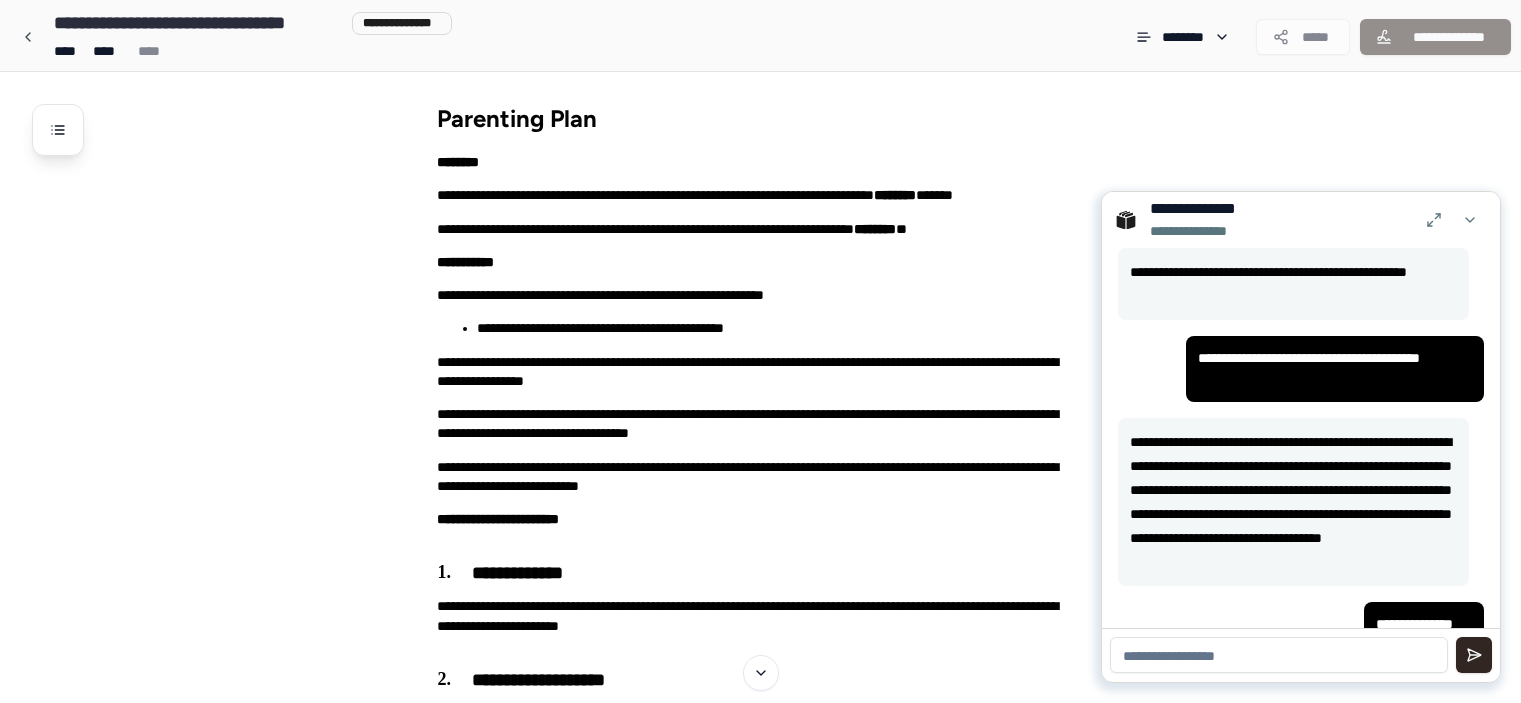 scroll, scrollTop: 1872, scrollLeft: 0, axis: vertical 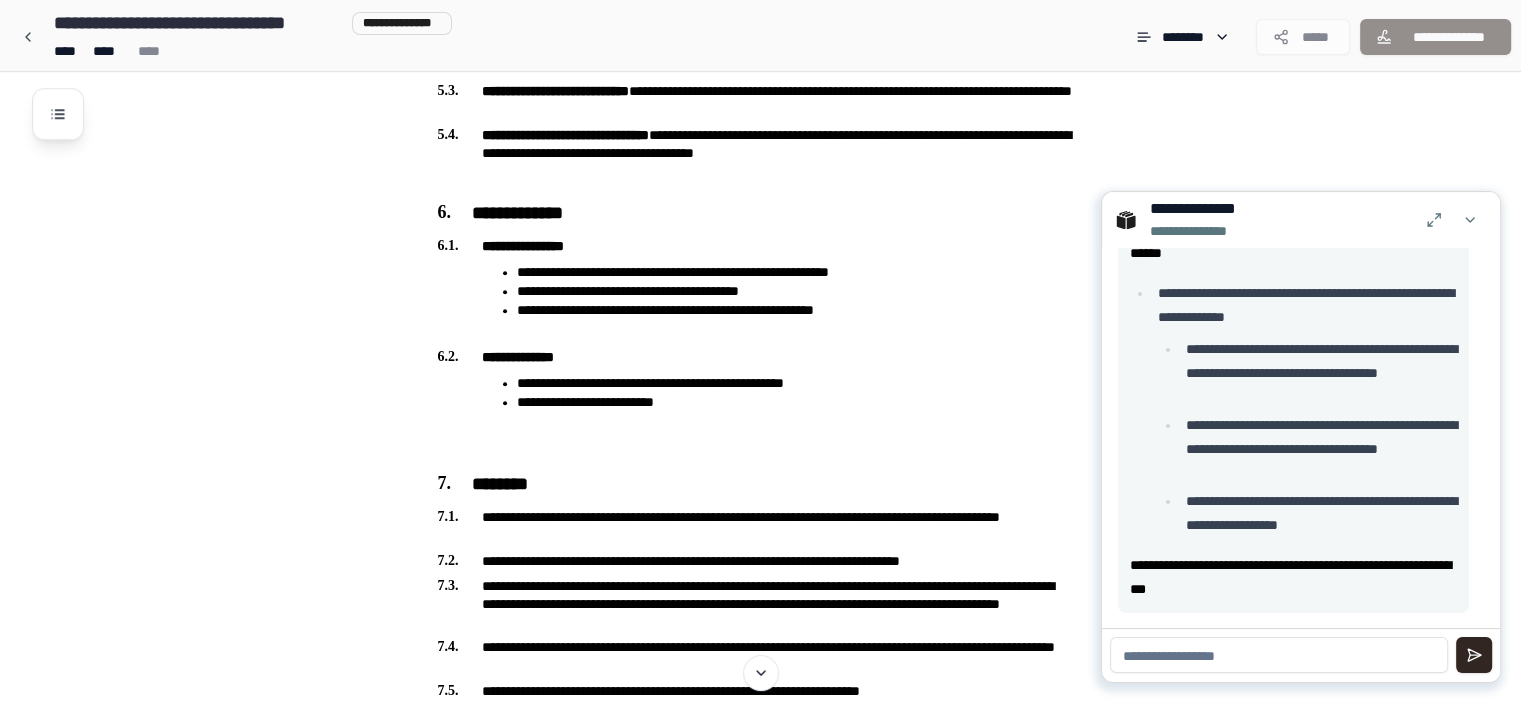 click at bounding box center (1279, 655) 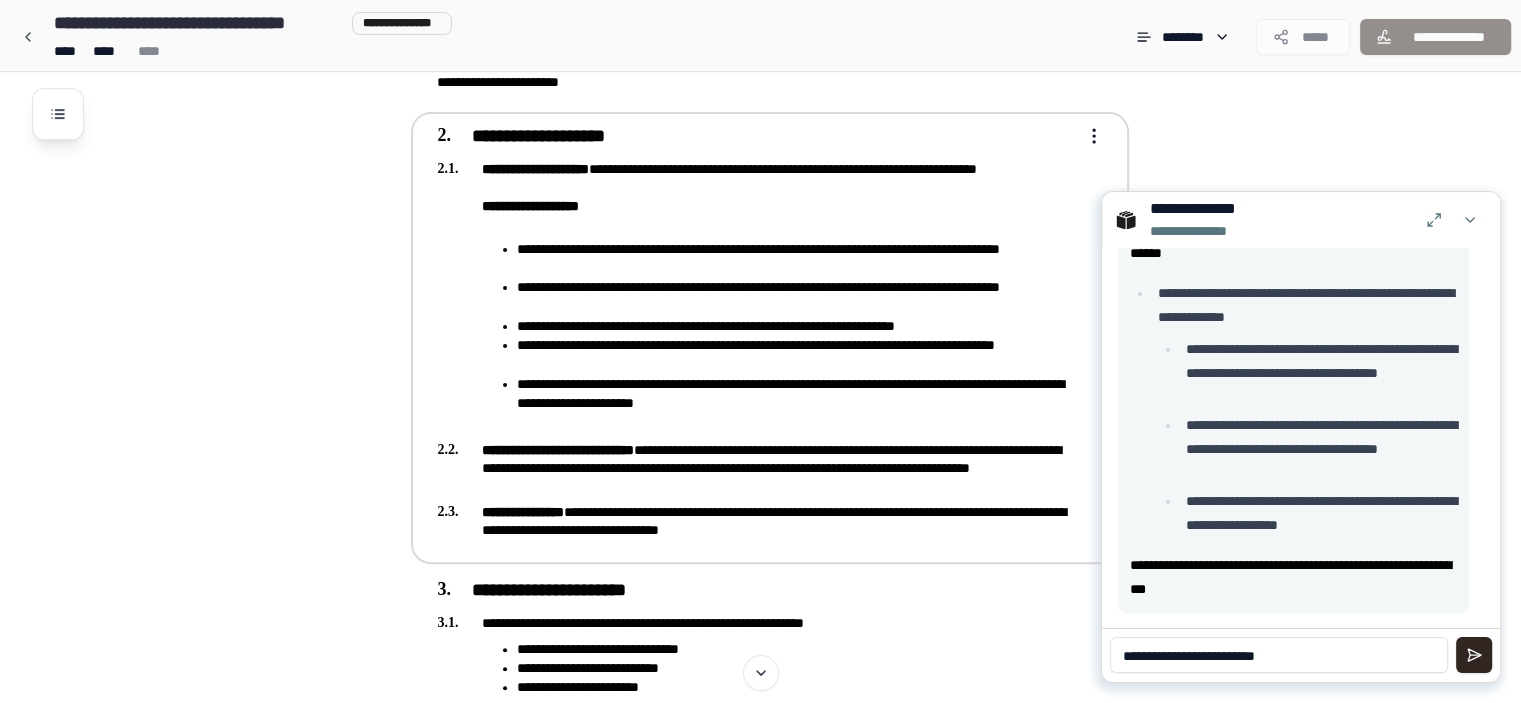 scroll, scrollTop: 541, scrollLeft: 0, axis: vertical 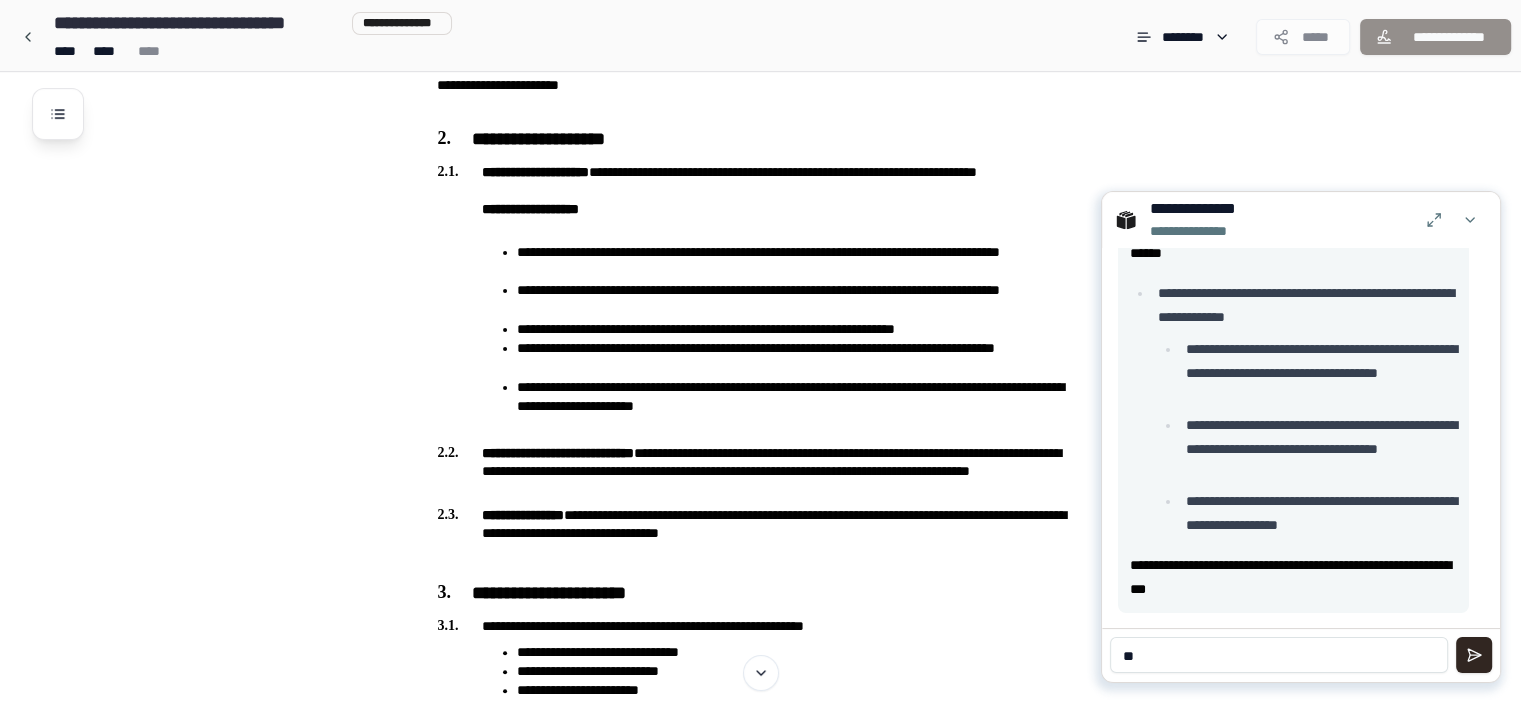 type on "*" 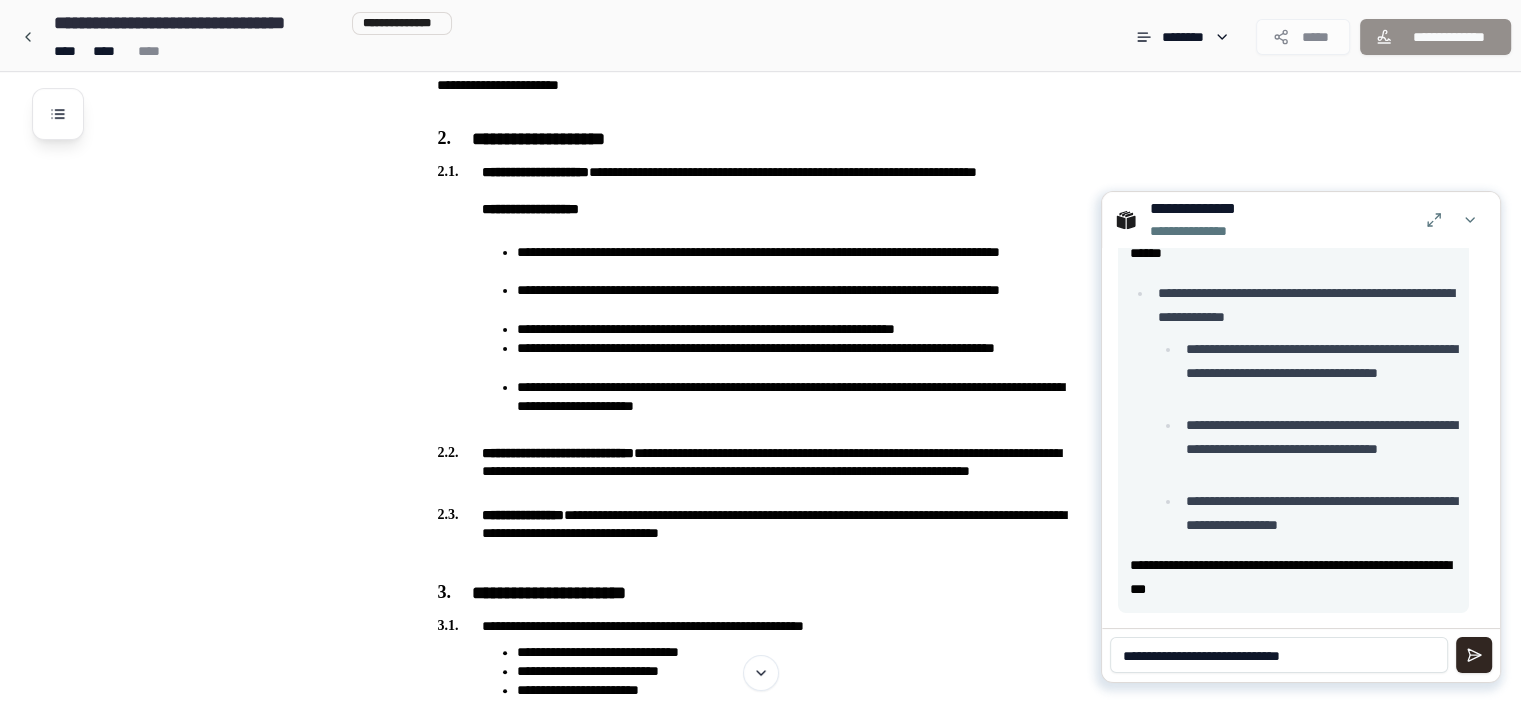 click on "**********" at bounding box center (1279, 655) 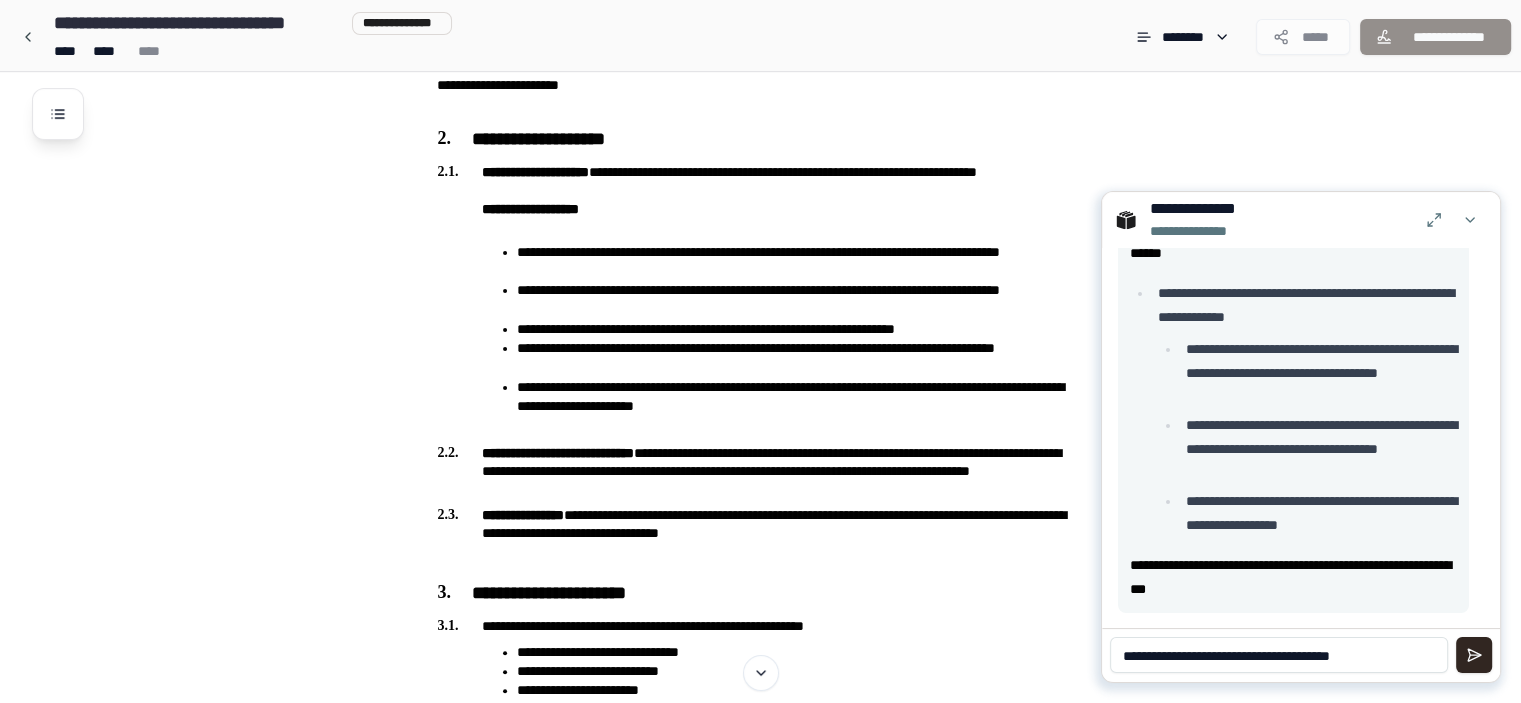click on "**********" at bounding box center (1279, 655) 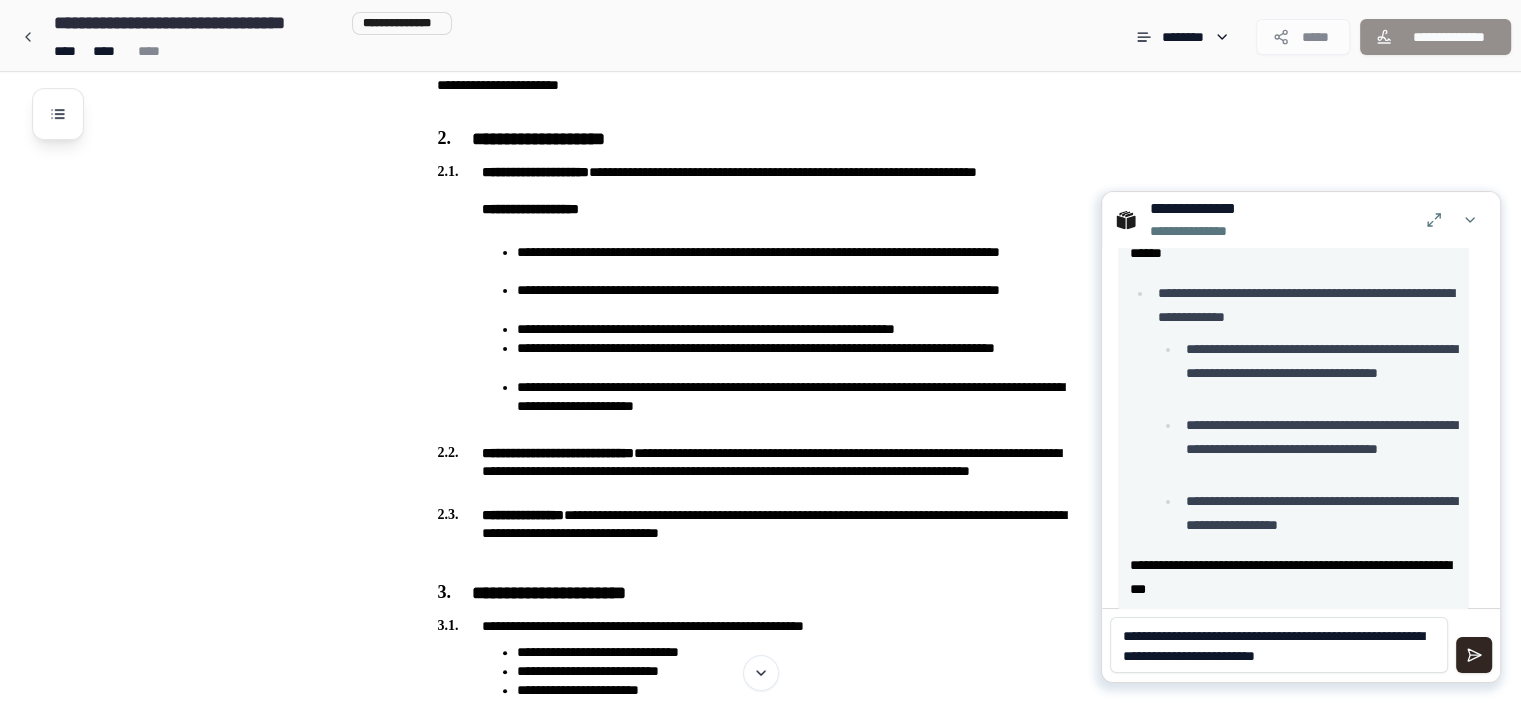 scroll, scrollTop: 0, scrollLeft: 0, axis: both 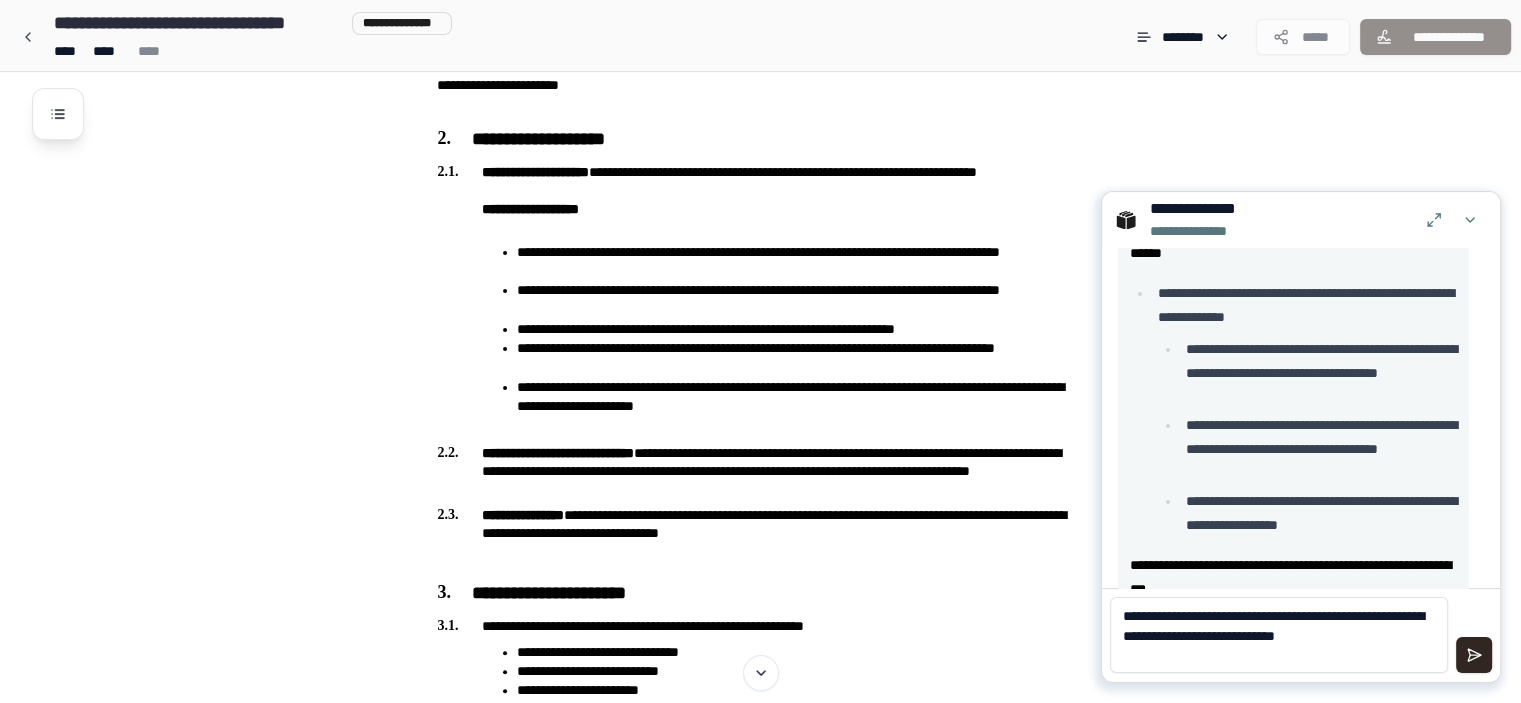 click on "**********" at bounding box center (1293, 577) 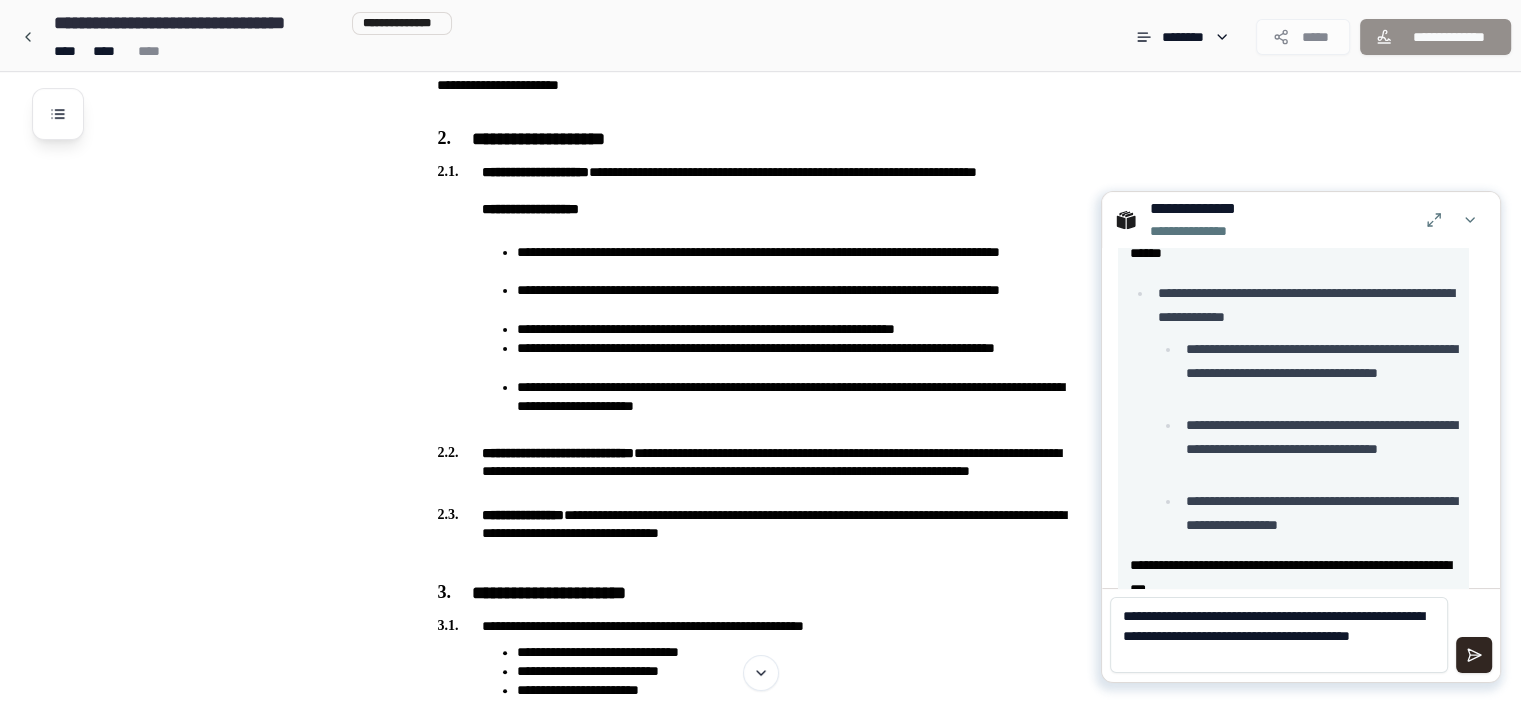 click on "**********" at bounding box center (1279, 635) 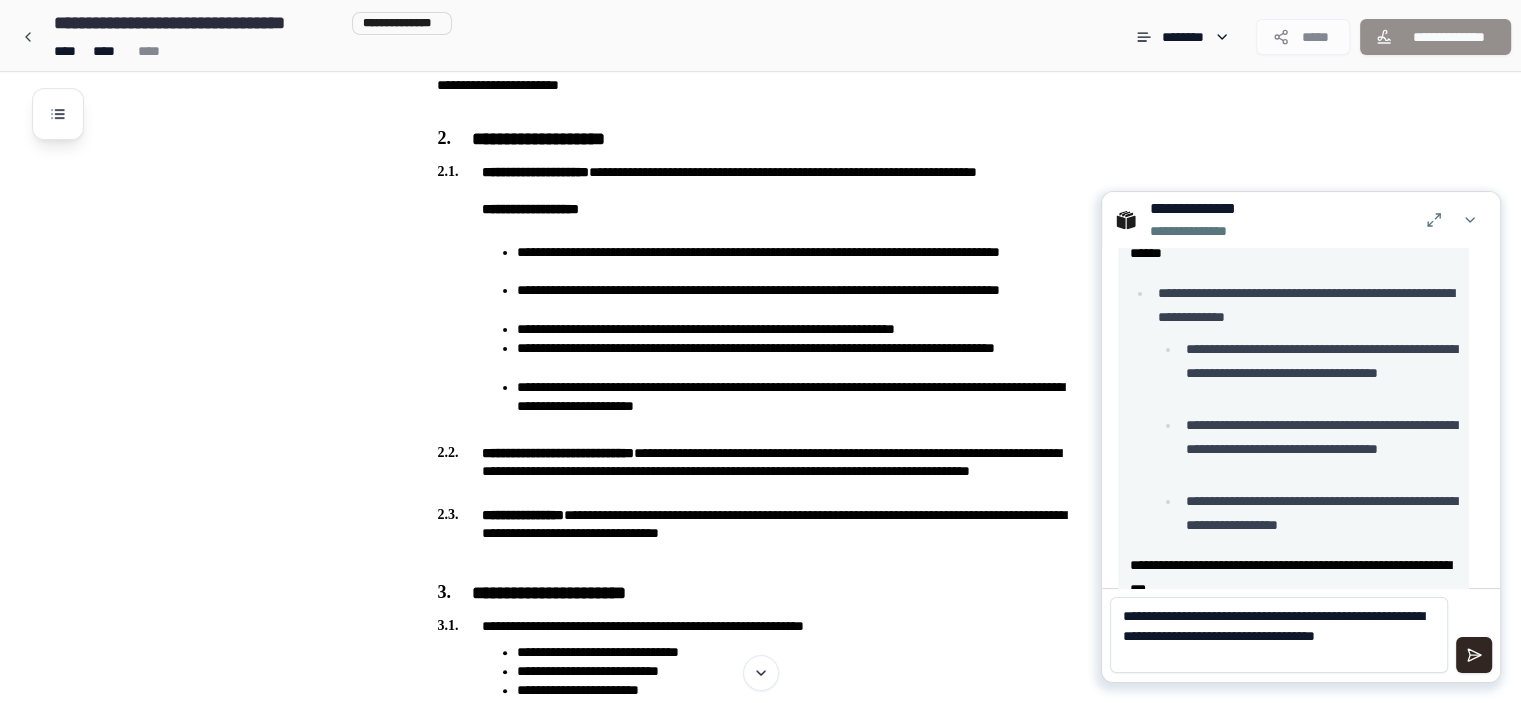 click on "**********" at bounding box center [1279, 635] 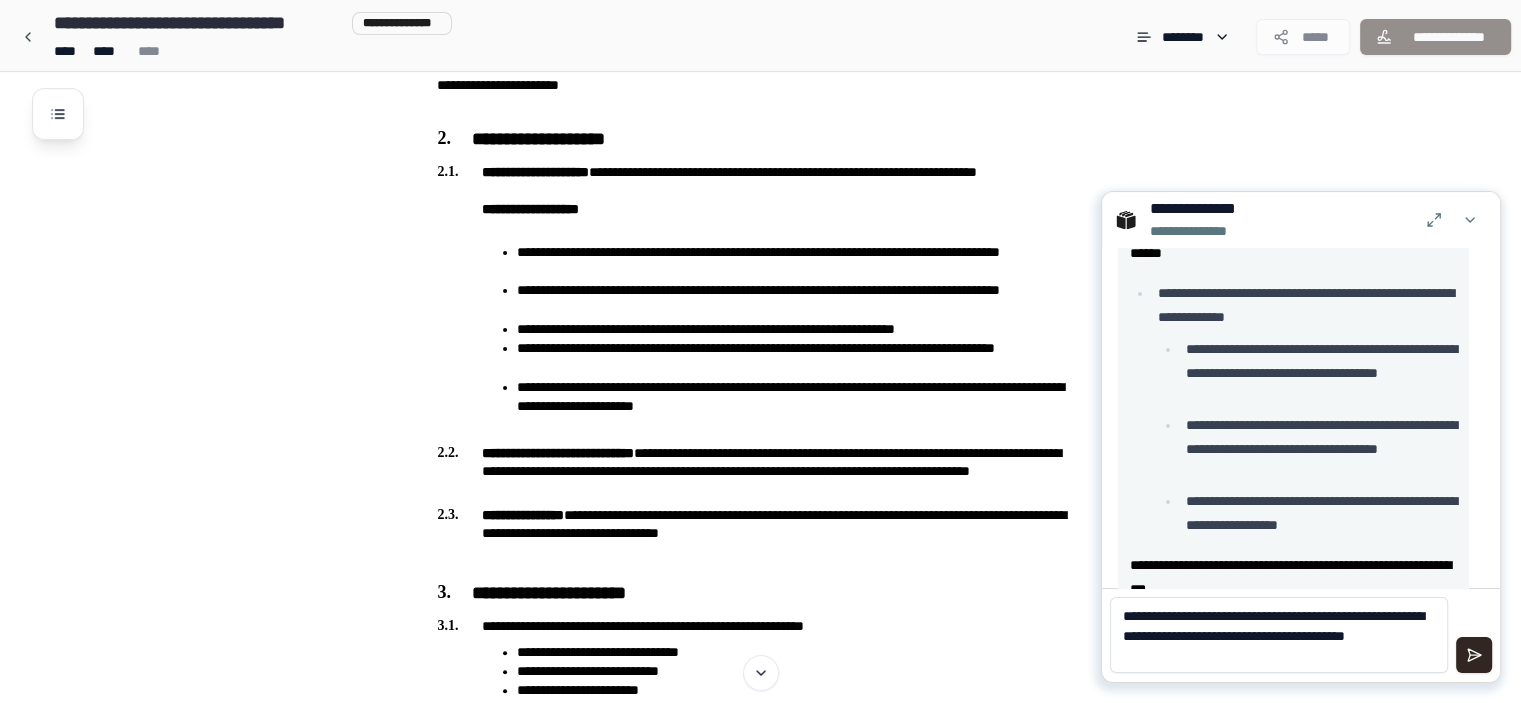 click on "**********" at bounding box center [1279, 635] 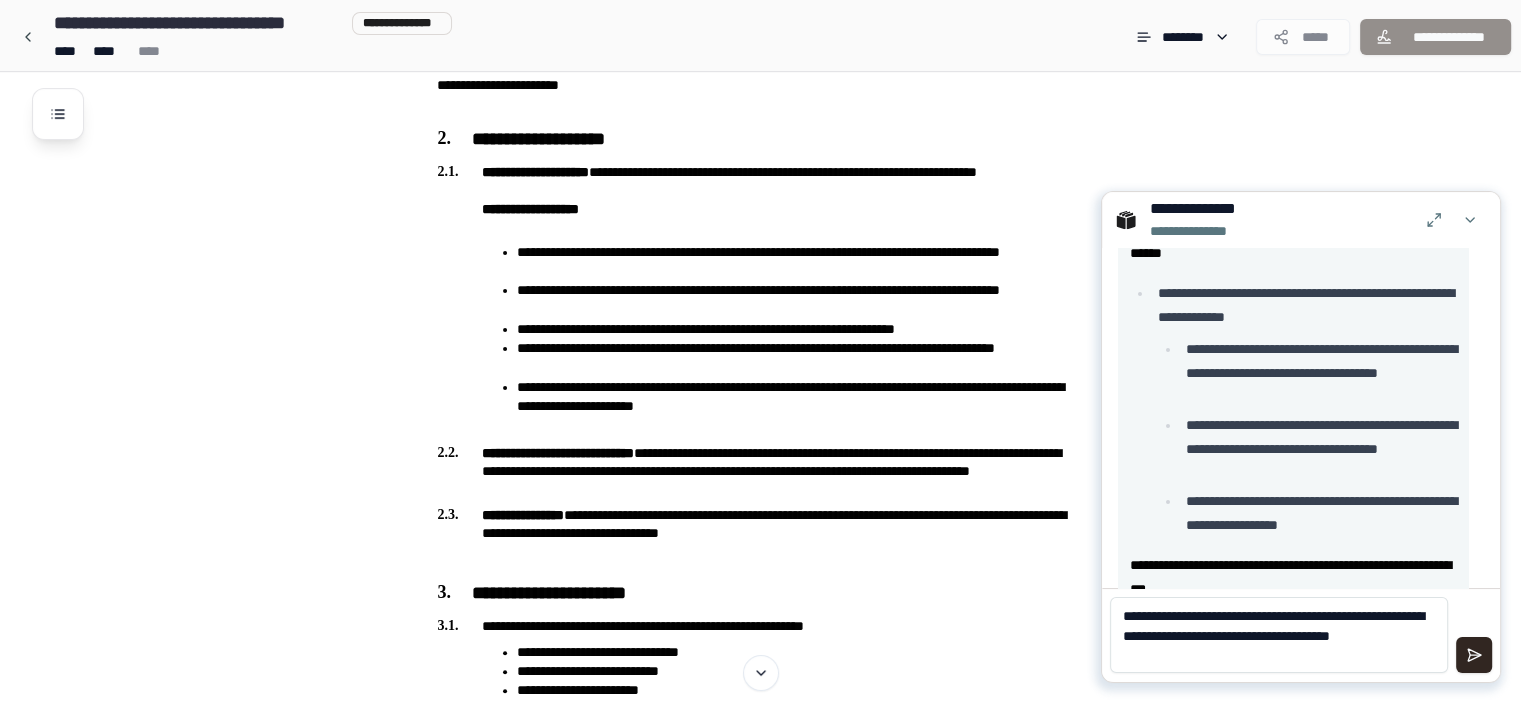 click on "**********" at bounding box center [1279, 635] 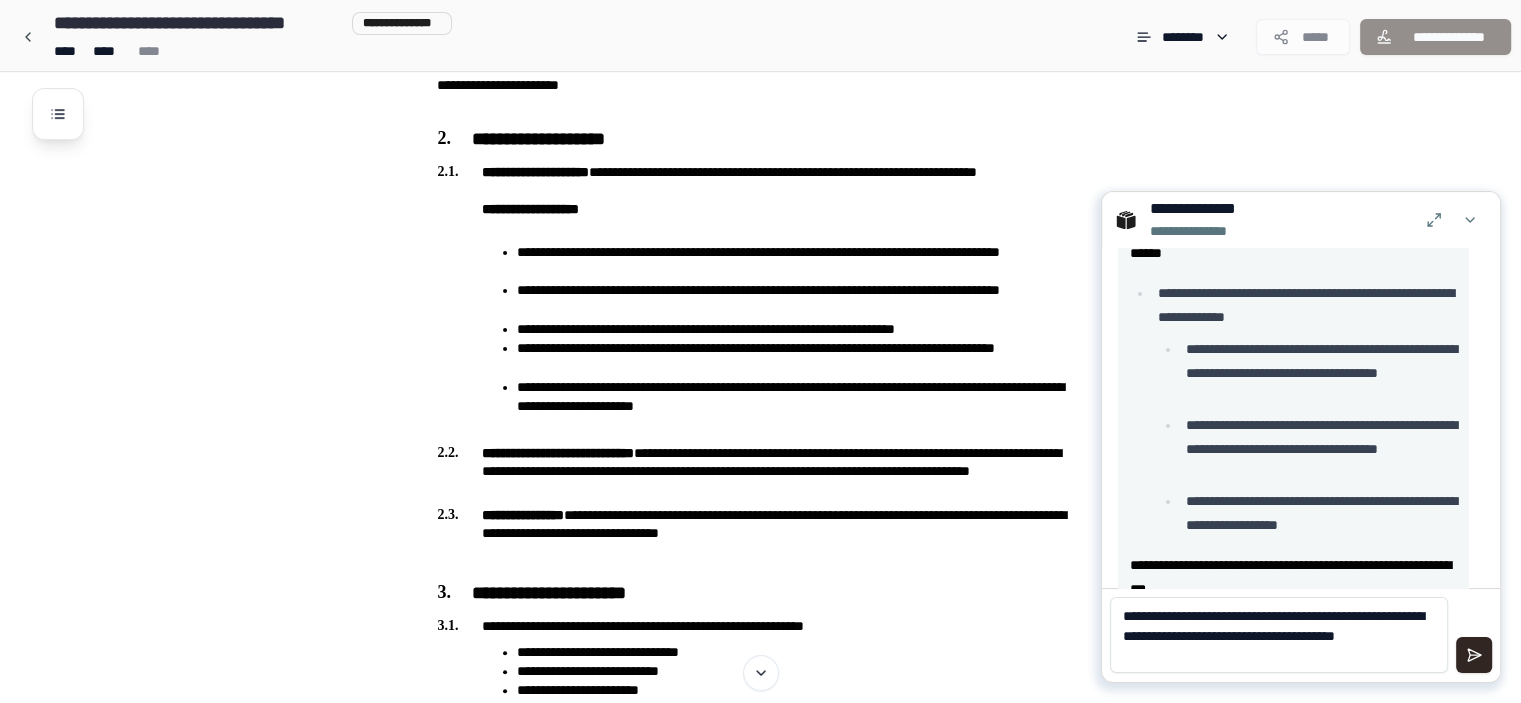 click on "**********" at bounding box center (1279, 635) 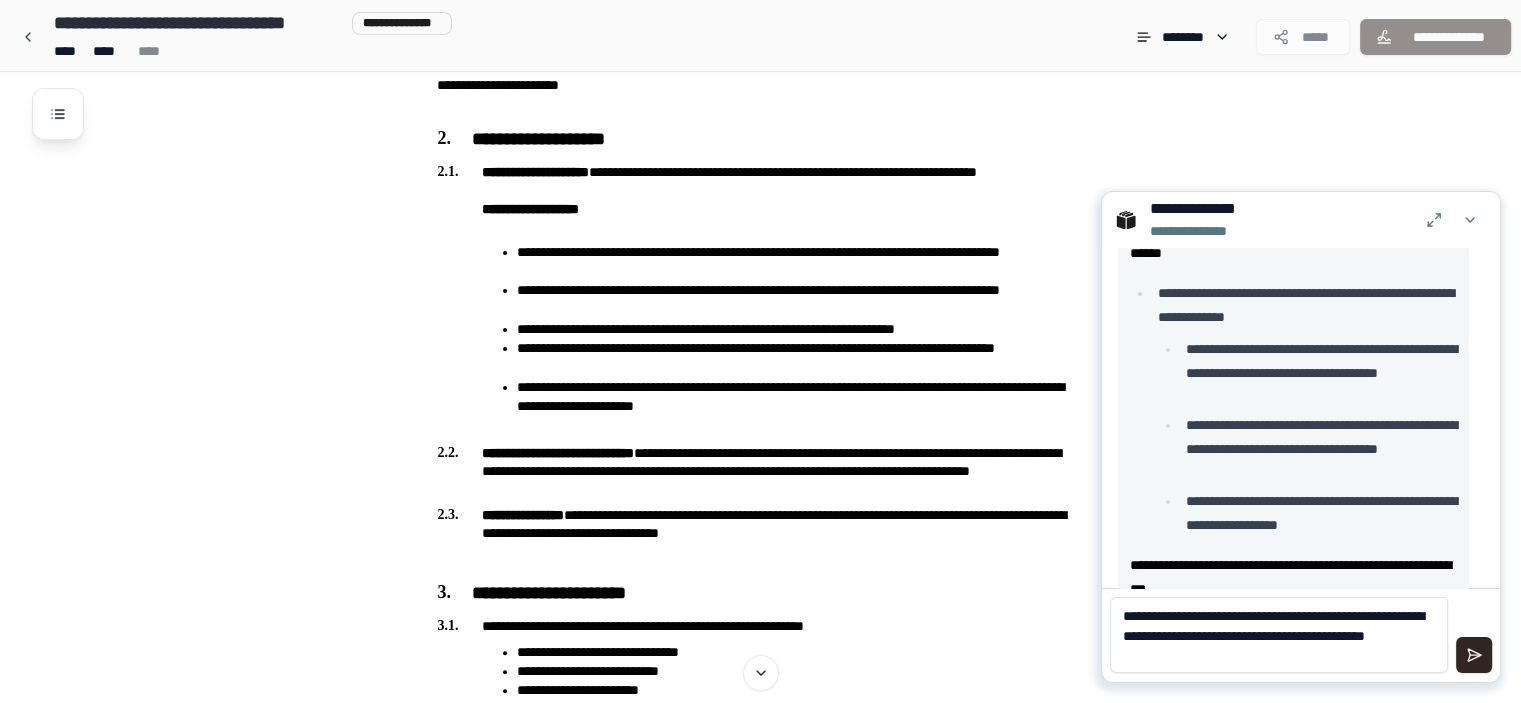 click on "**********" at bounding box center (1279, 635) 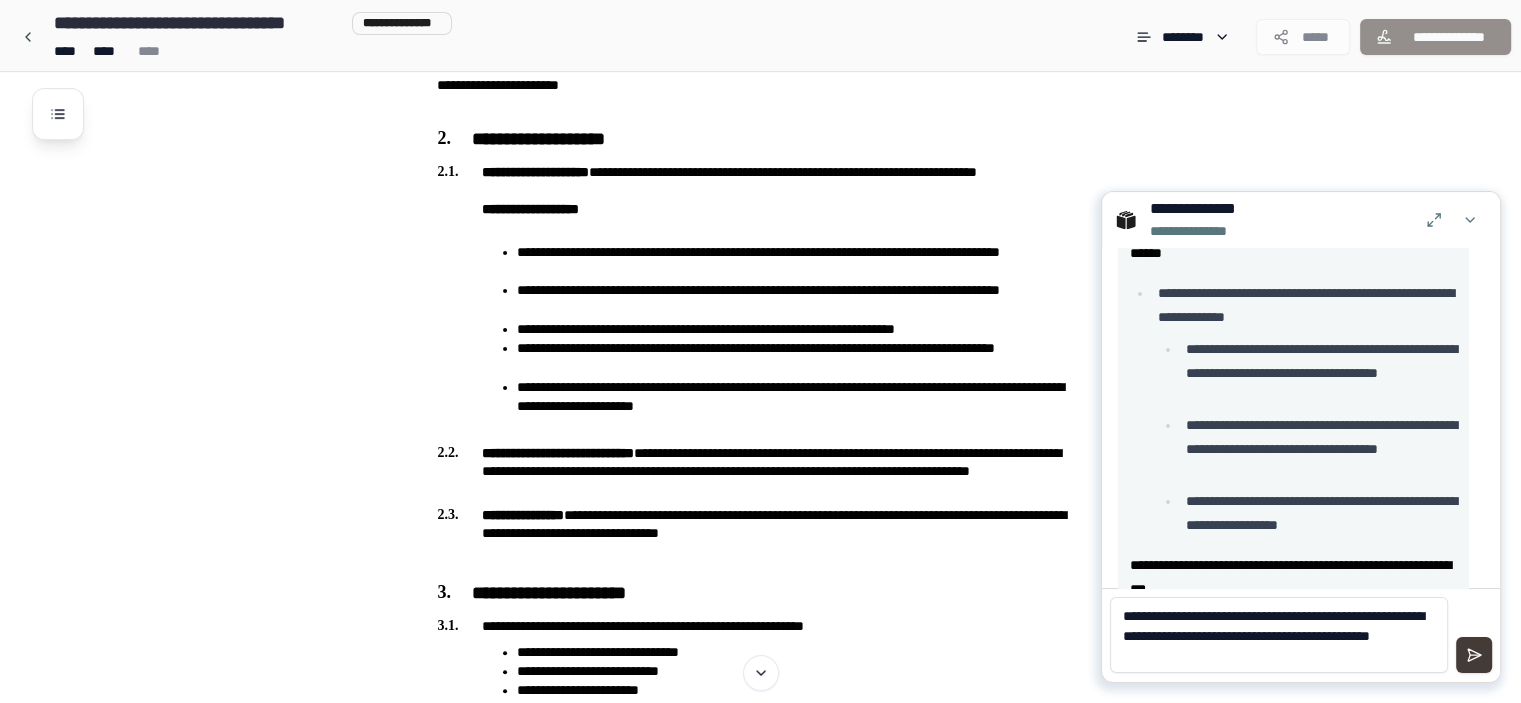 type on "**********" 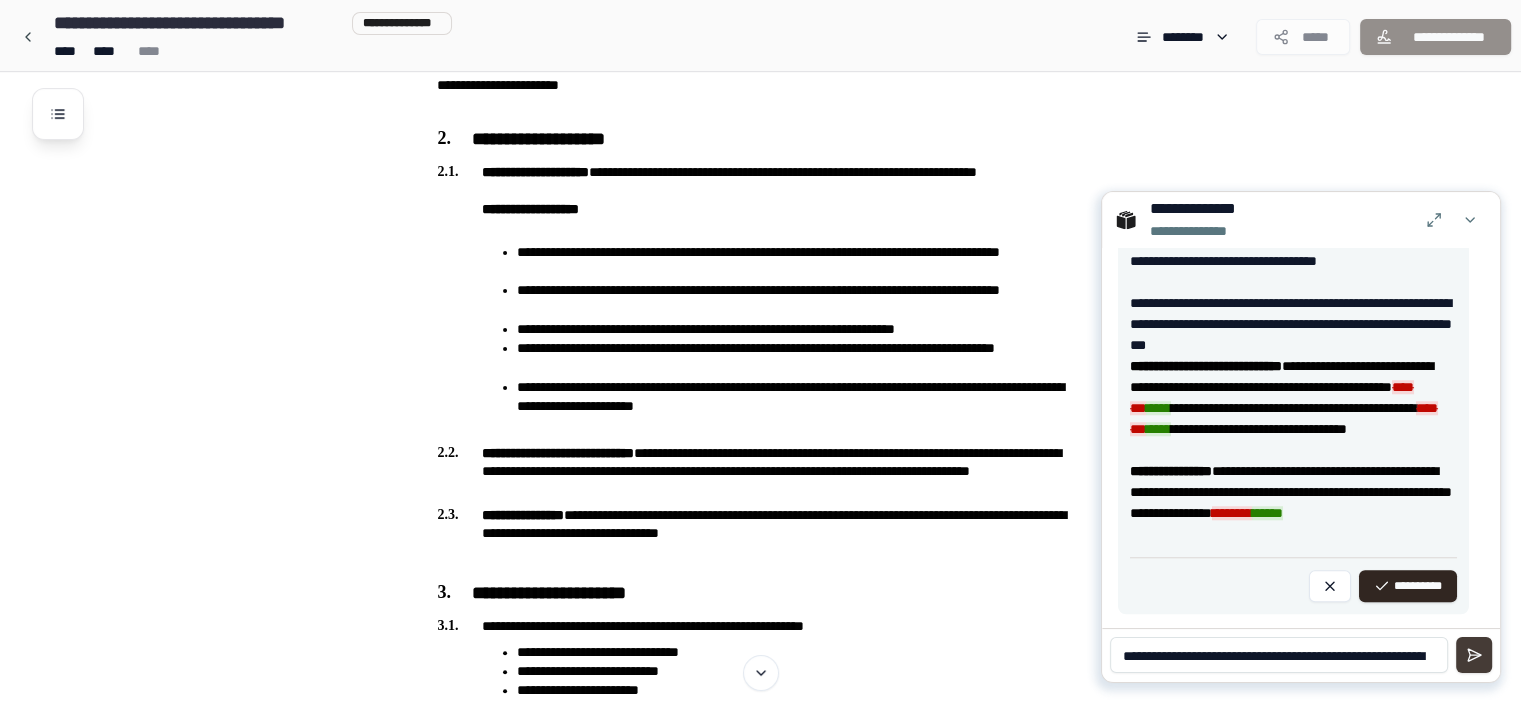 scroll, scrollTop: 1850, scrollLeft: 0, axis: vertical 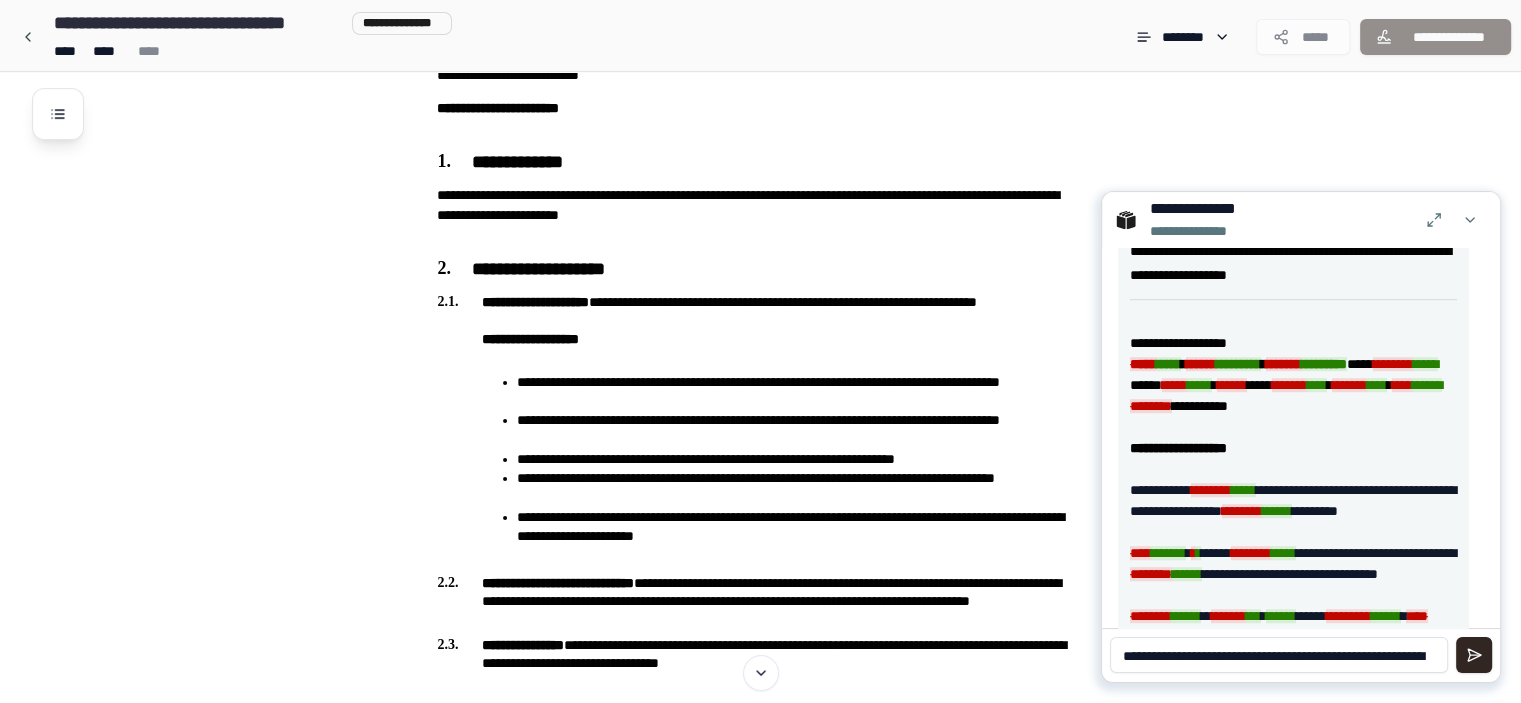 click on "[FIRST] [LAST]   [STREET] [CITY]   [STATE] [ZIP]   [COUNTRY] [PHONE] [EMAIL]" at bounding box center [1293, 417] 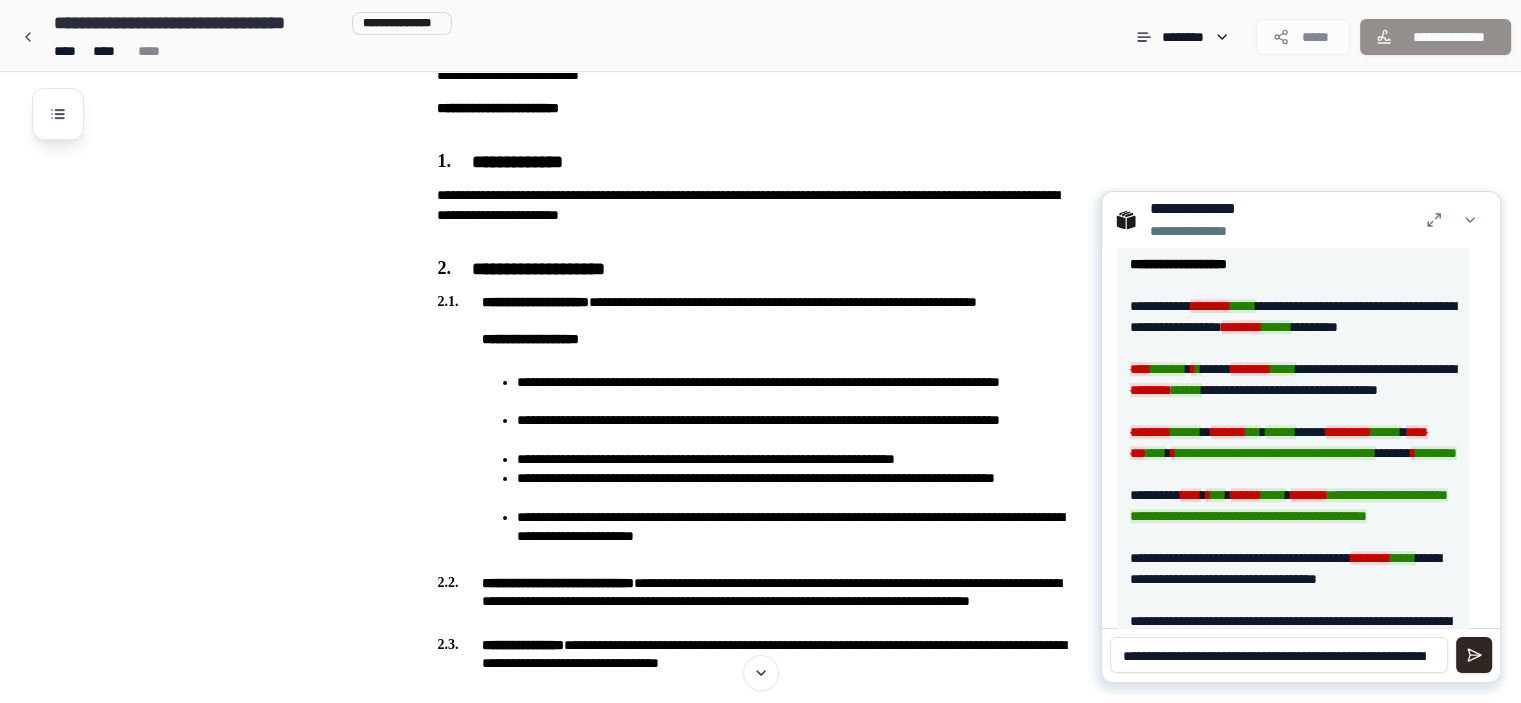 scroll, scrollTop: 1533, scrollLeft: 0, axis: vertical 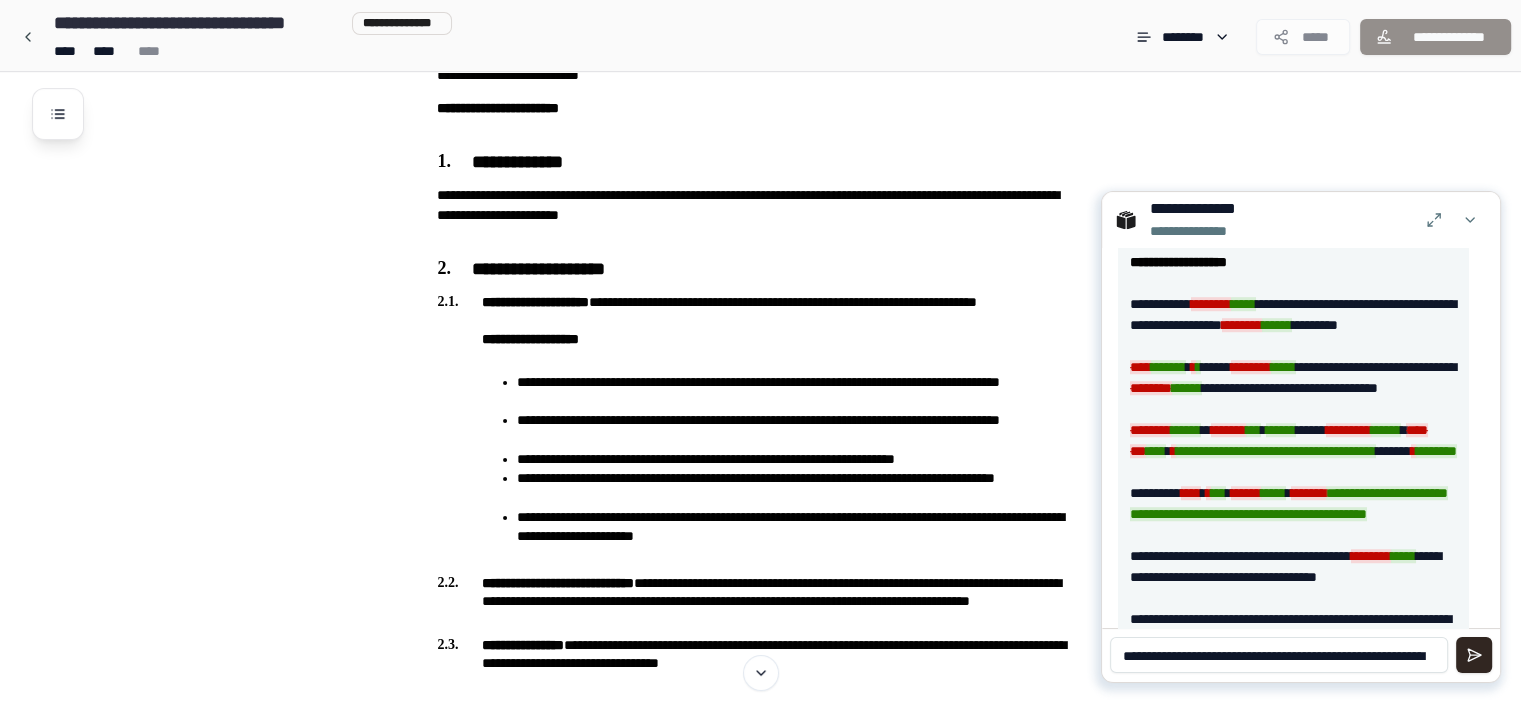 click on "**********" at bounding box center [1279, 655] 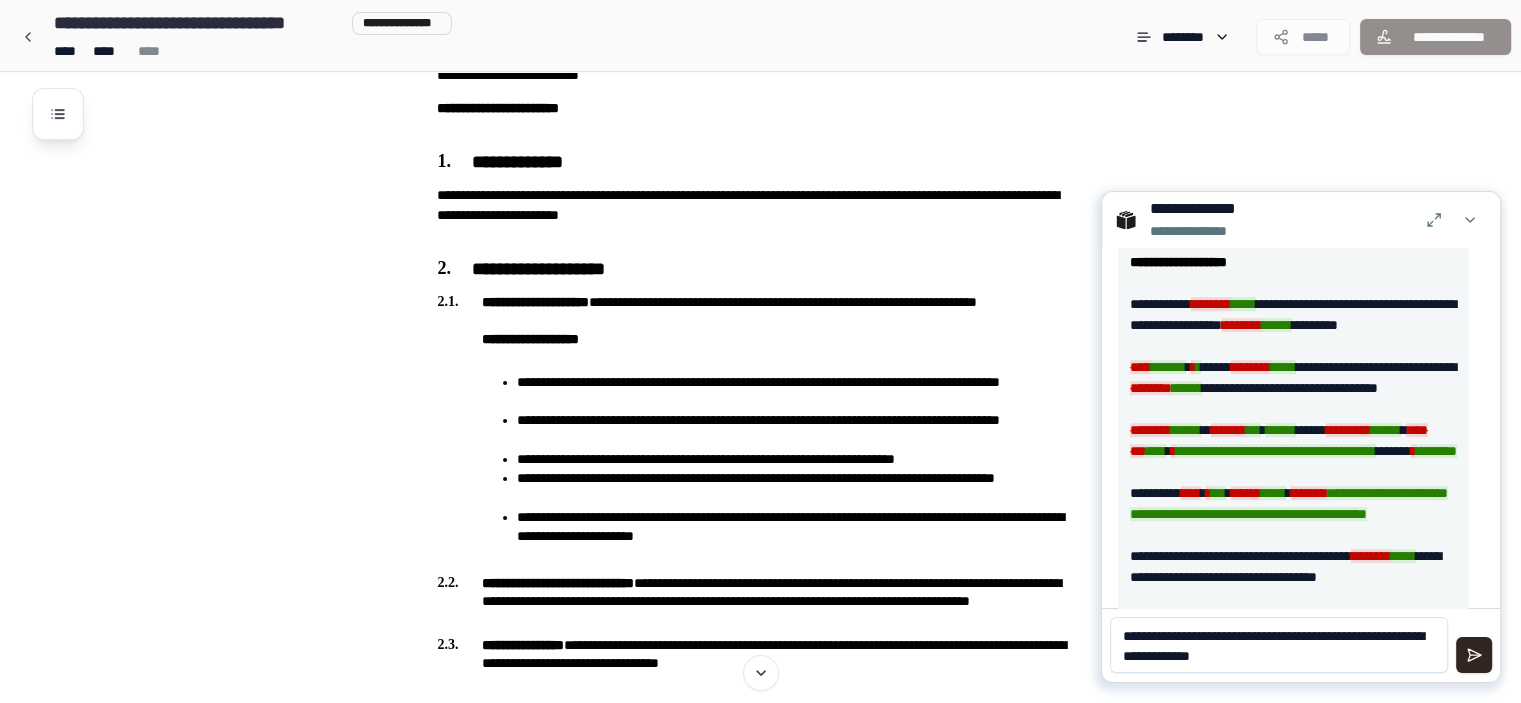 click on "**********" at bounding box center [1279, 645] 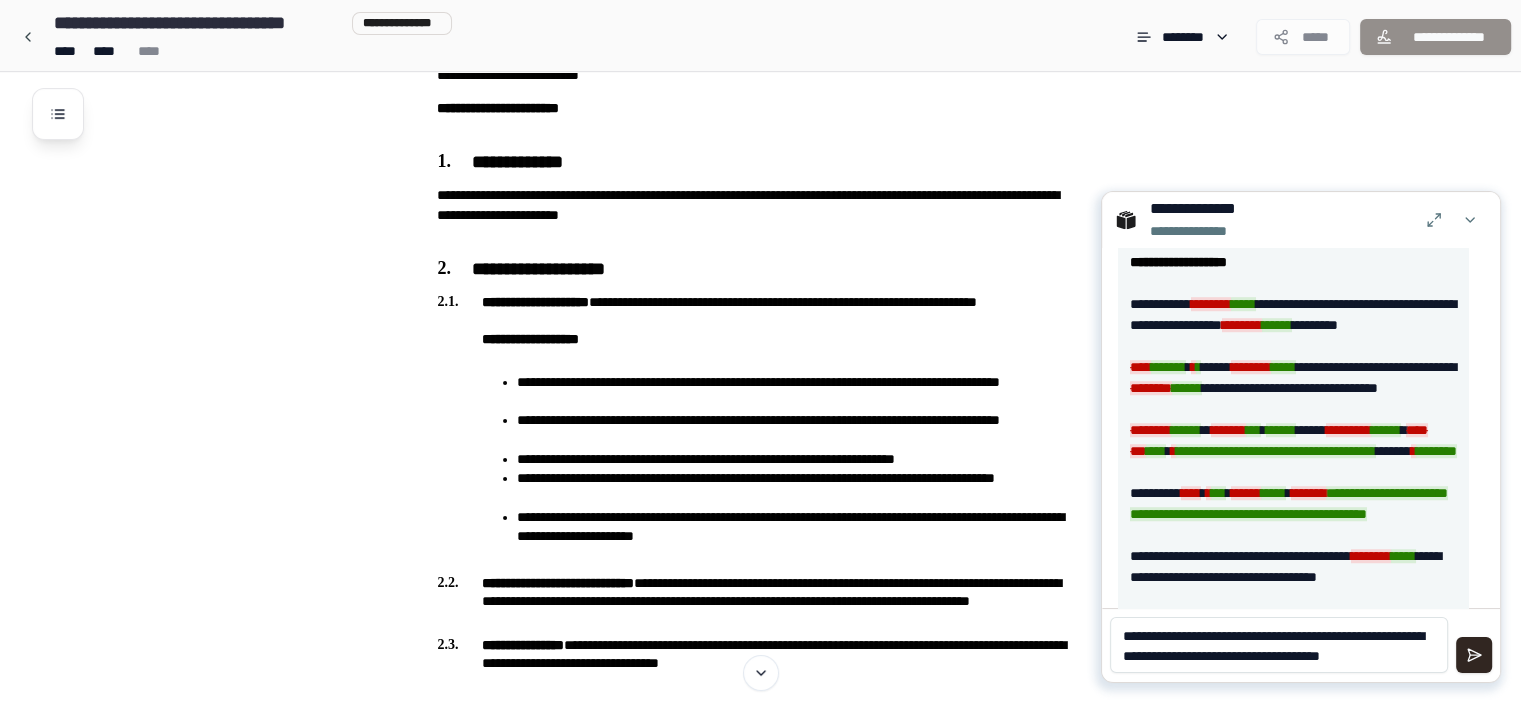 scroll, scrollTop: 0, scrollLeft: 0, axis: both 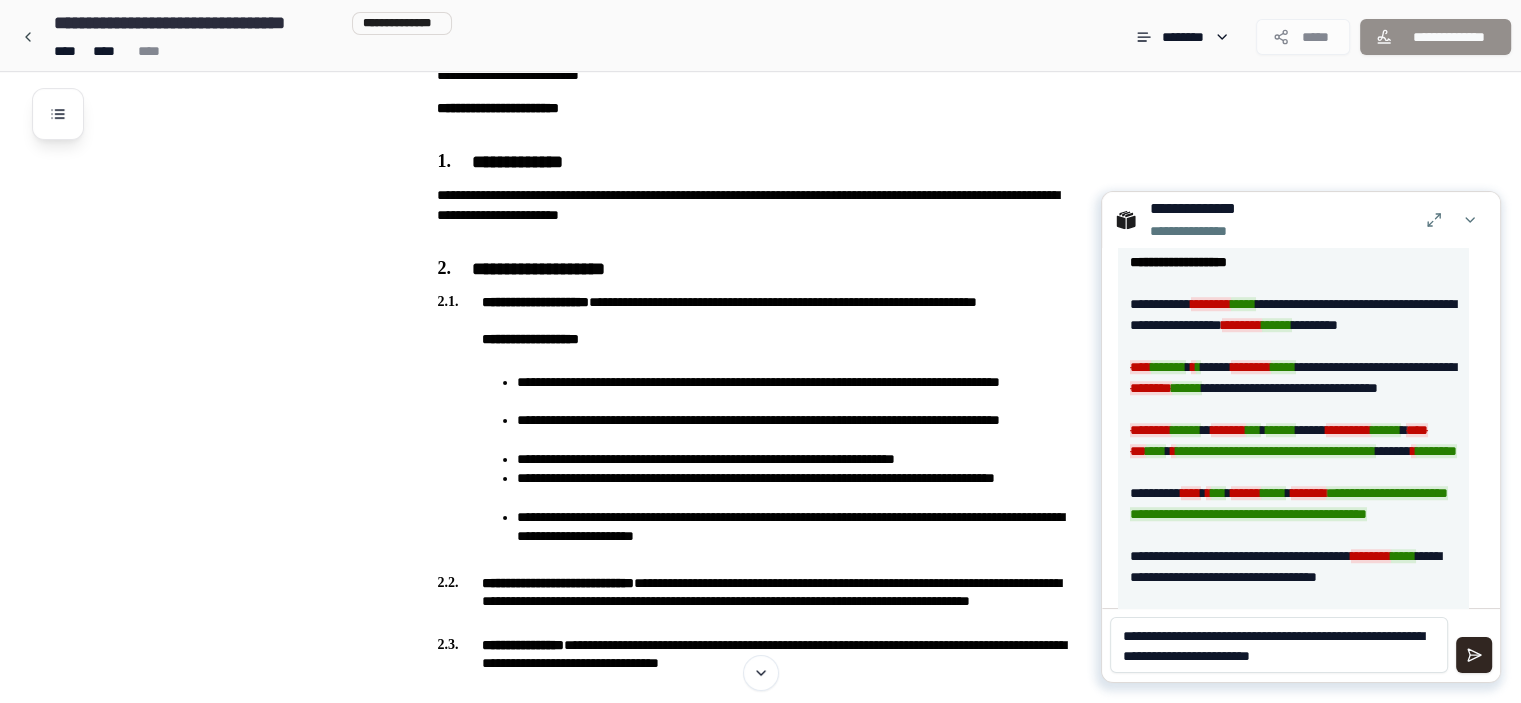 click on "**********" at bounding box center [1279, 645] 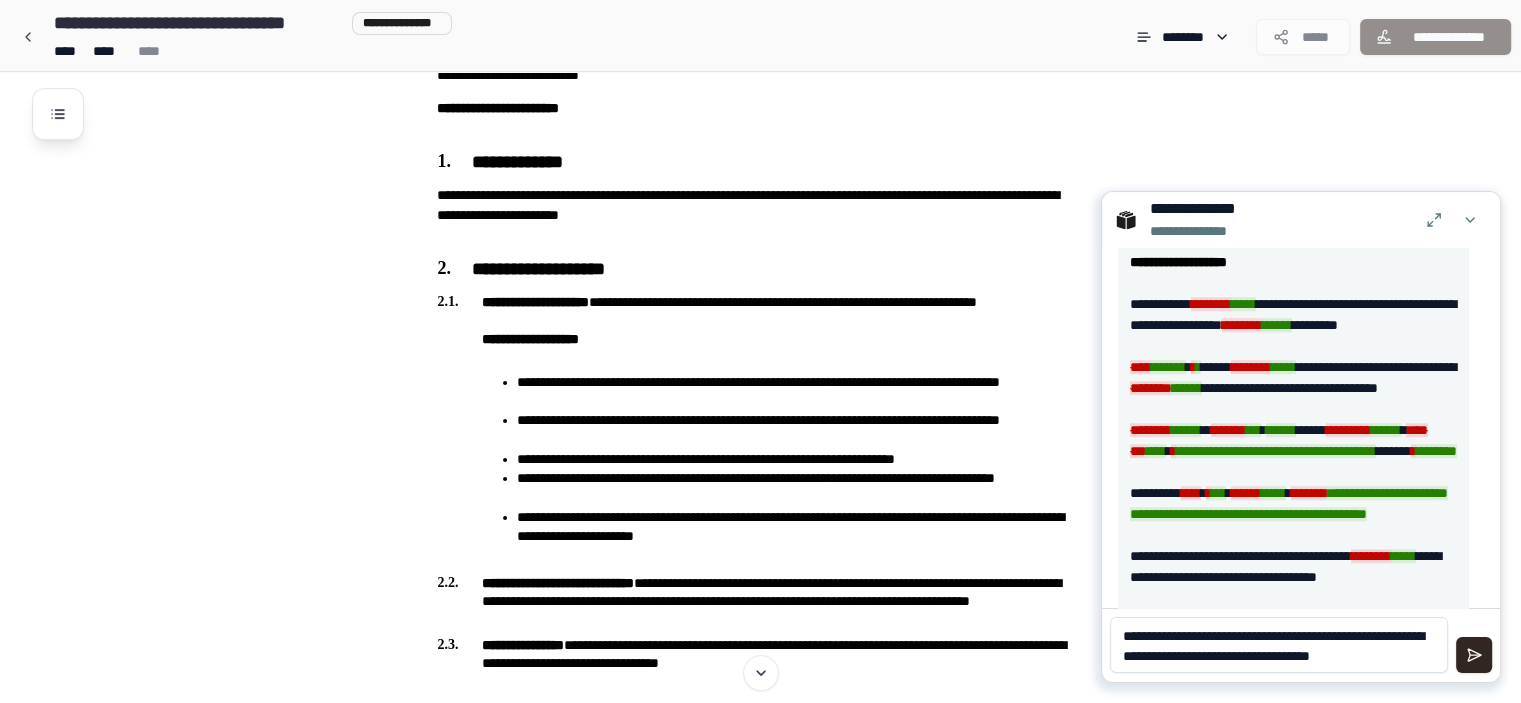 click on "**********" at bounding box center [1279, 645] 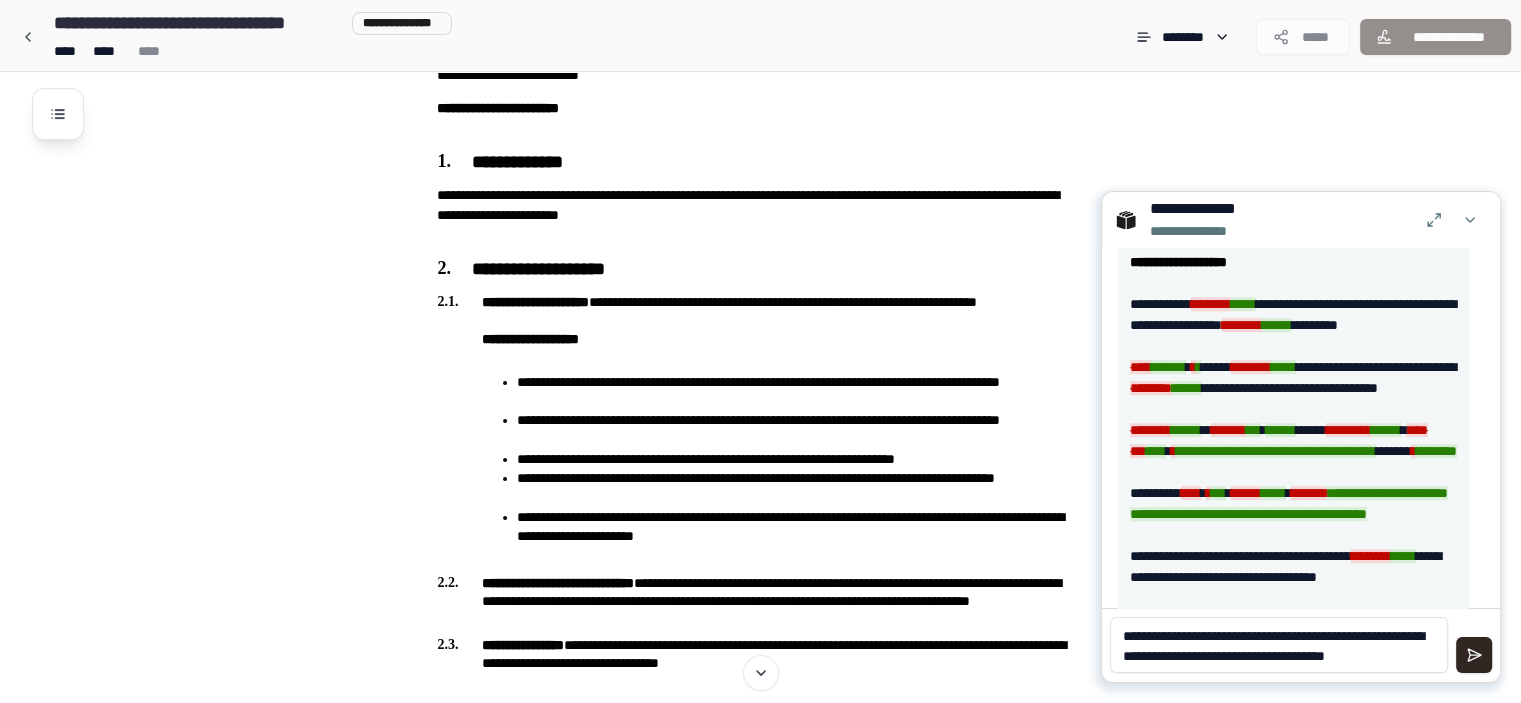 scroll, scrollTop: 0, scrollLeft: 0, axis: both 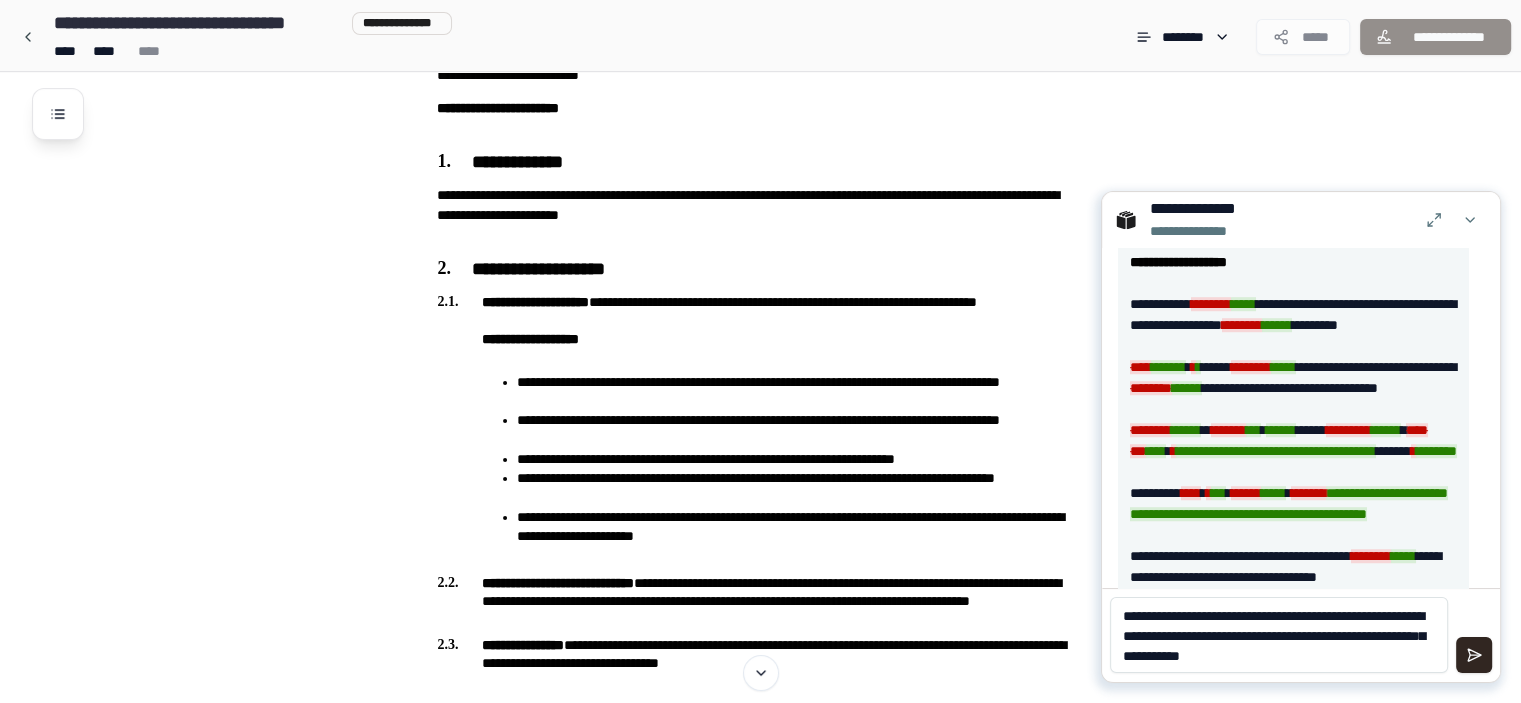type on "**********" 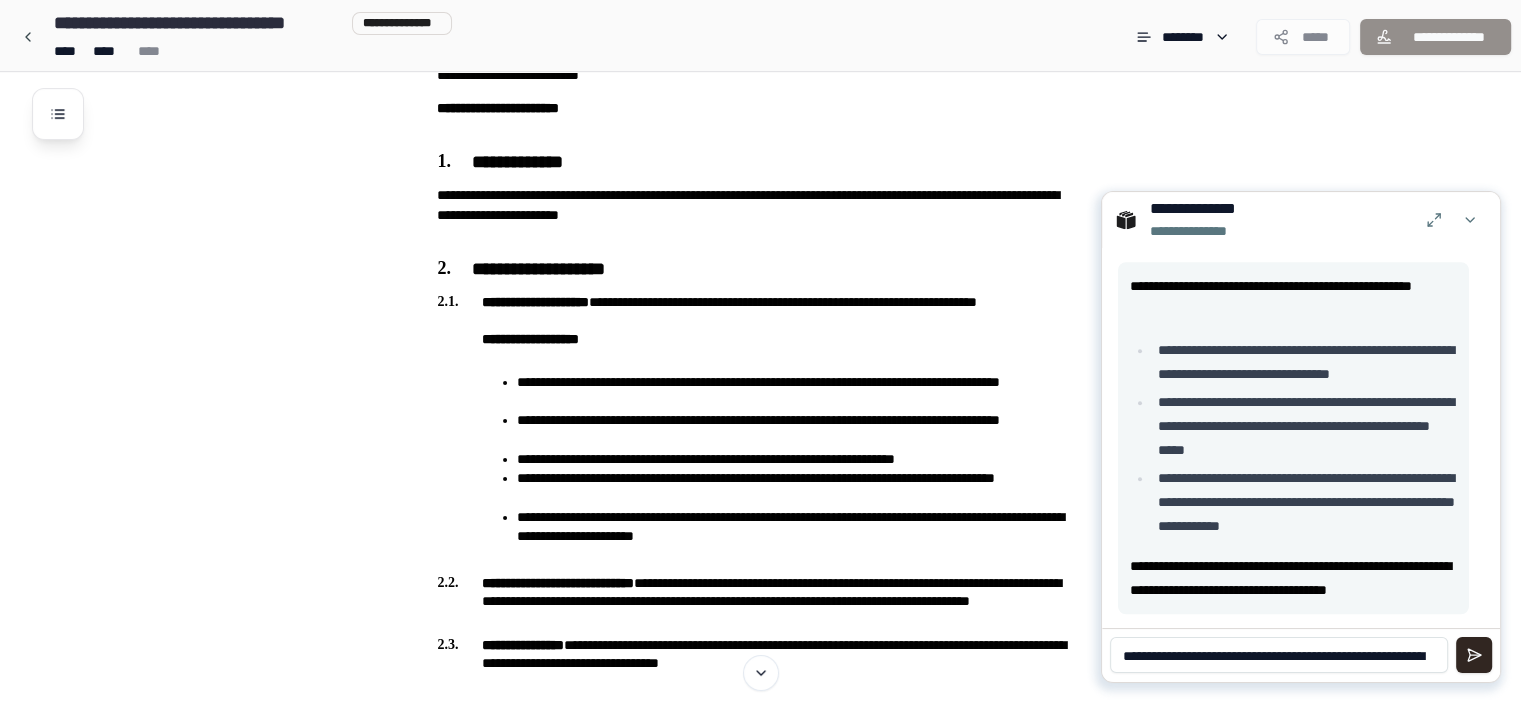 scroll, scrollTop: 1525, scrollLeft: 0, axis: vertical 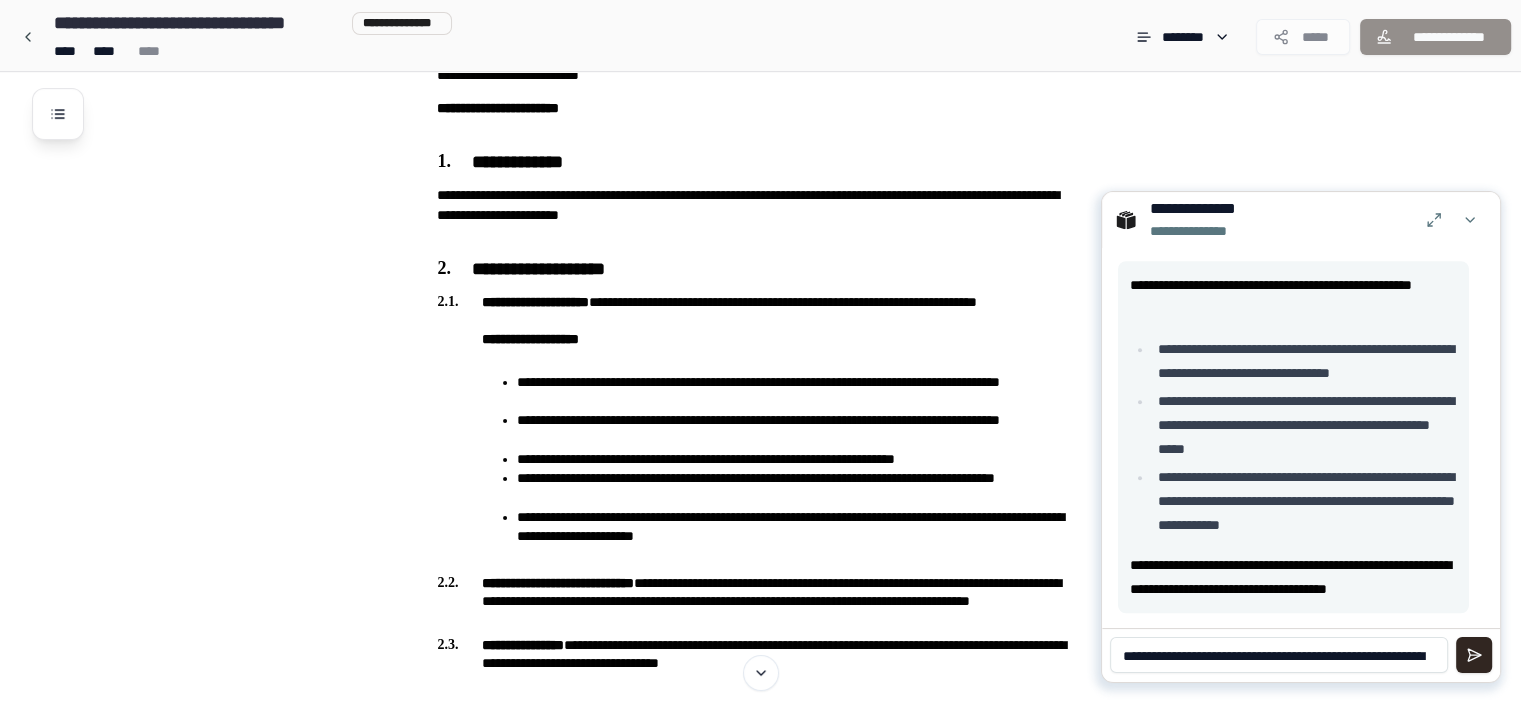 click on "**********" at bounding box center (1279, 655) 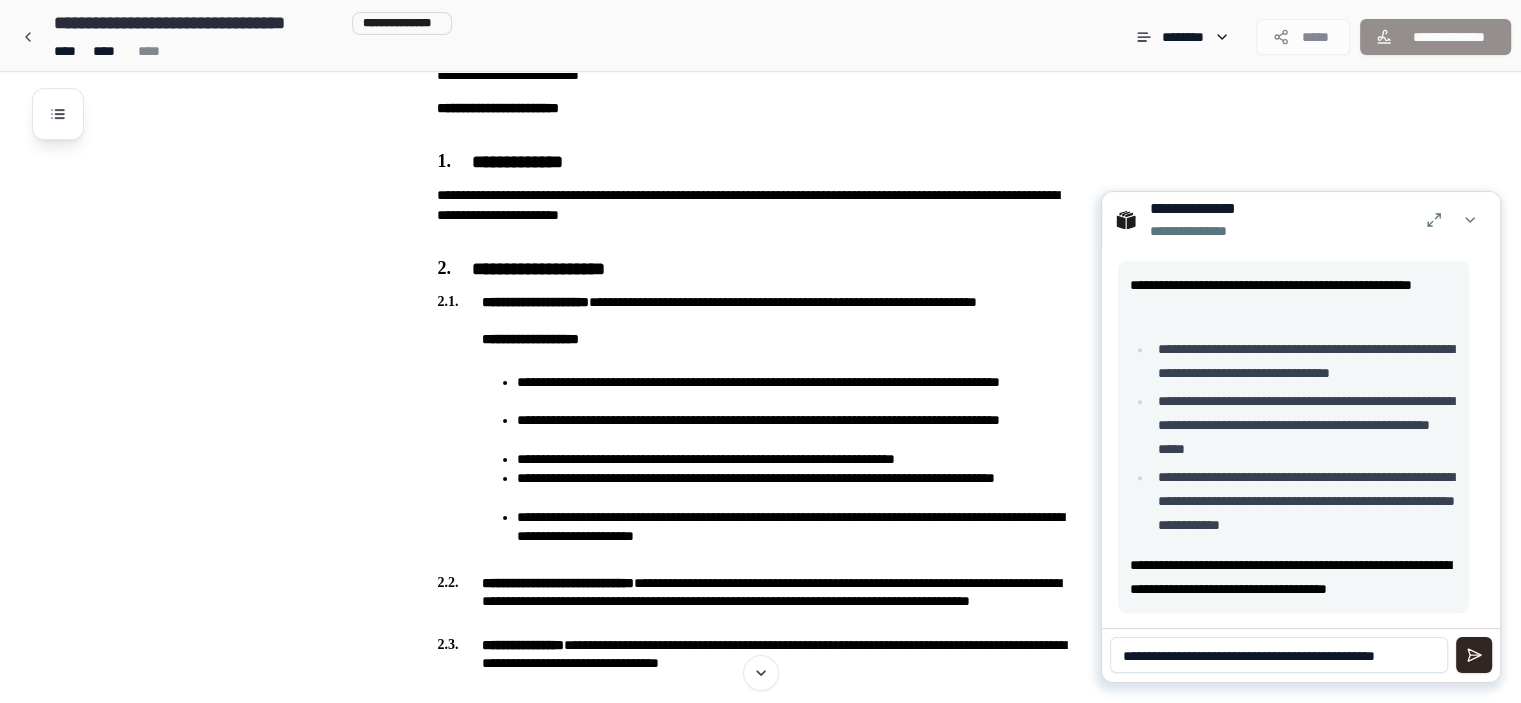 scroll, scrollTop: 0, scrollLeft: 0, axis: both 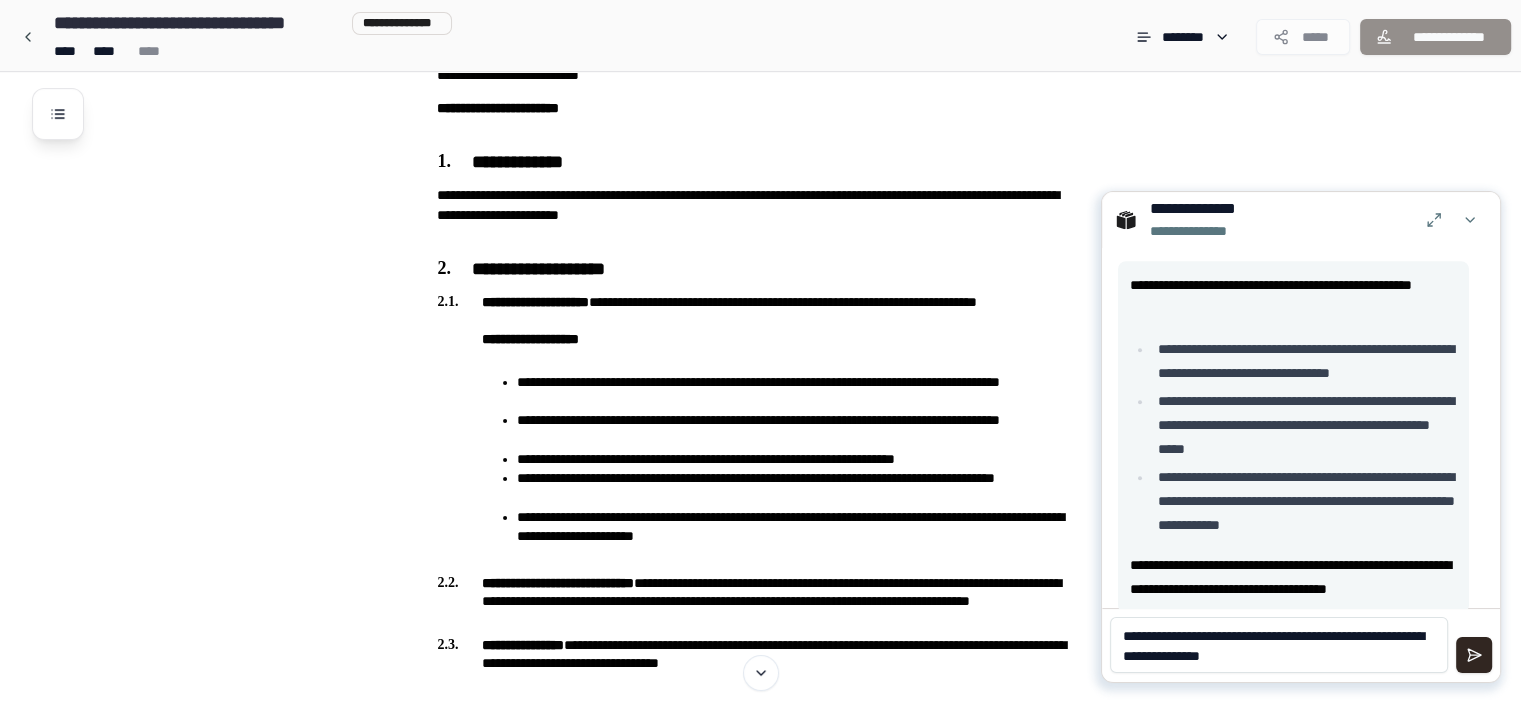 type on "**********" 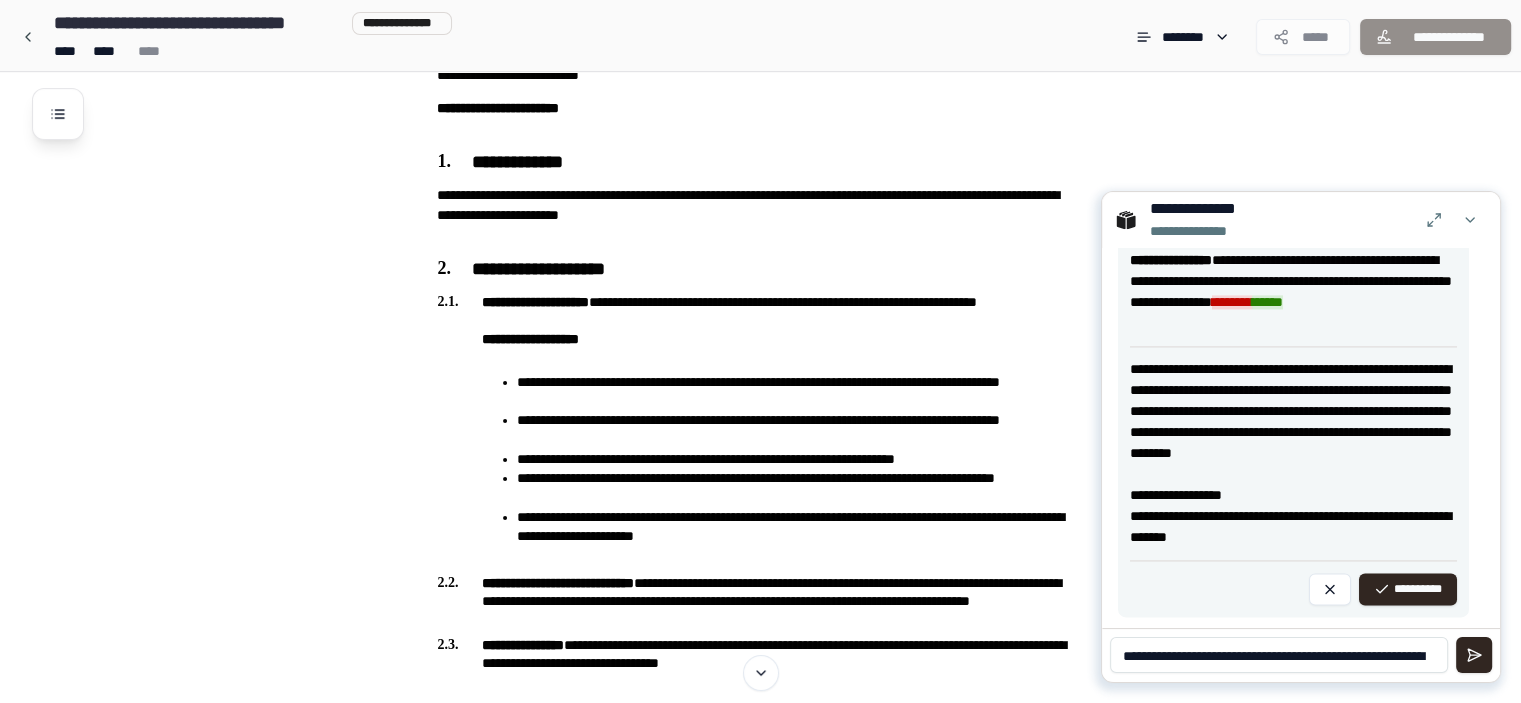 scroll, scrollTop: 3117, scrollLeft: 0, axis: vertical 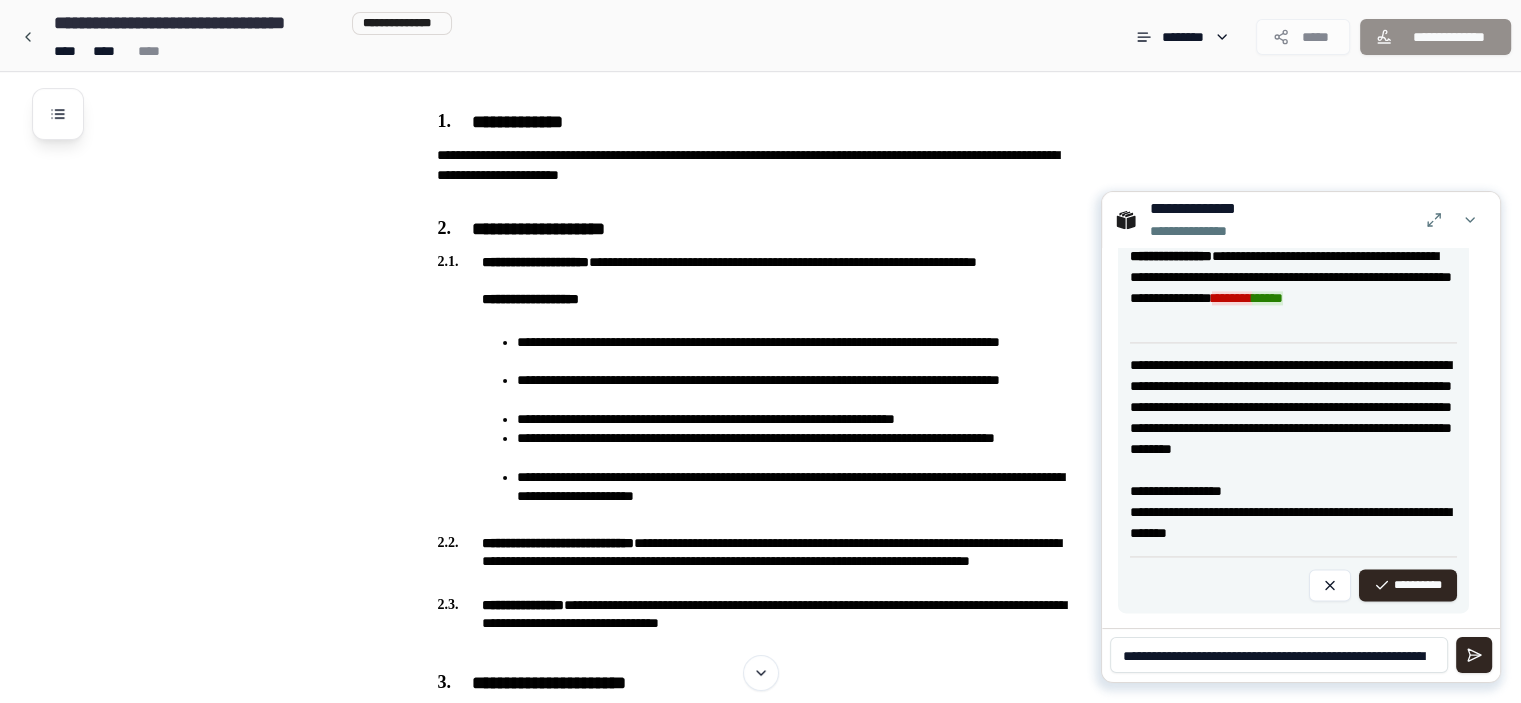 click on "**********" at bounding box center [1279, 655] 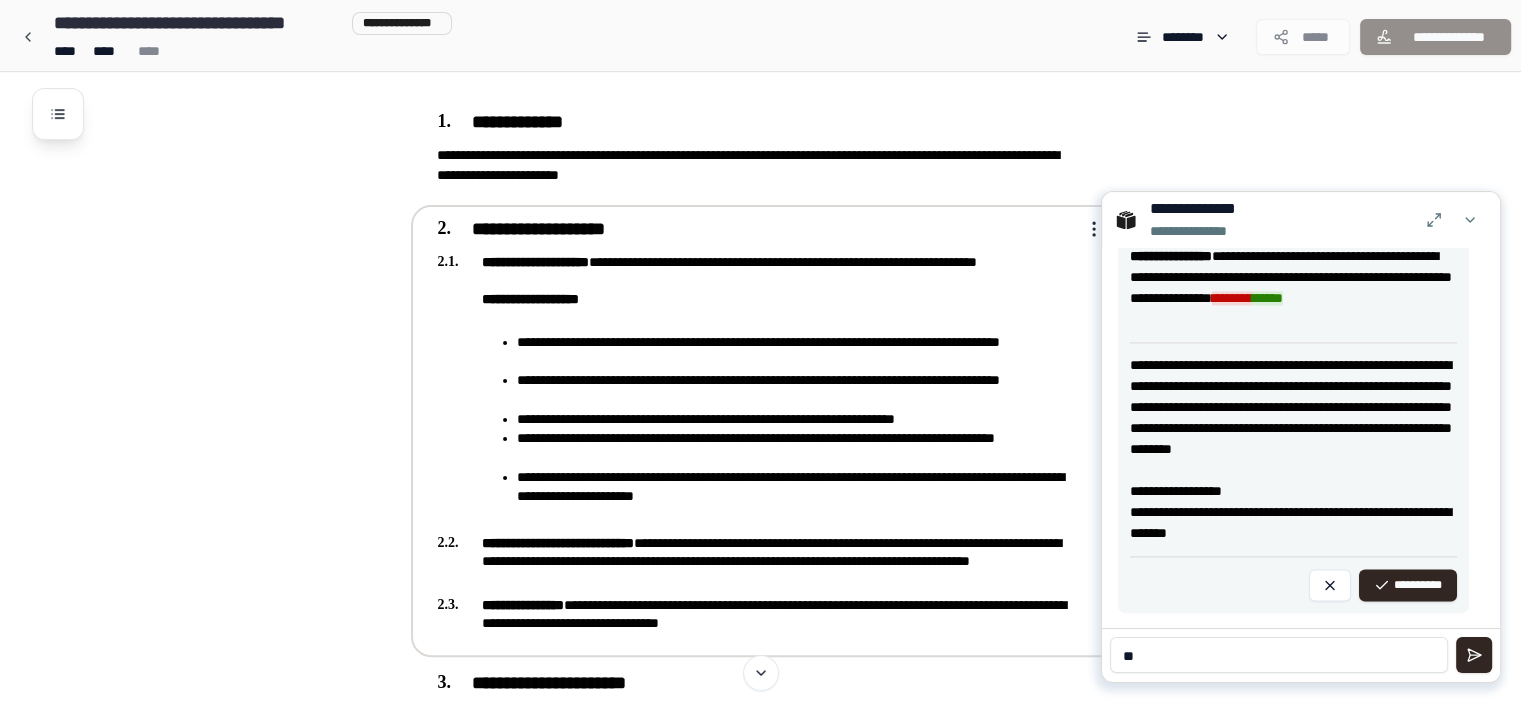 type on "*" 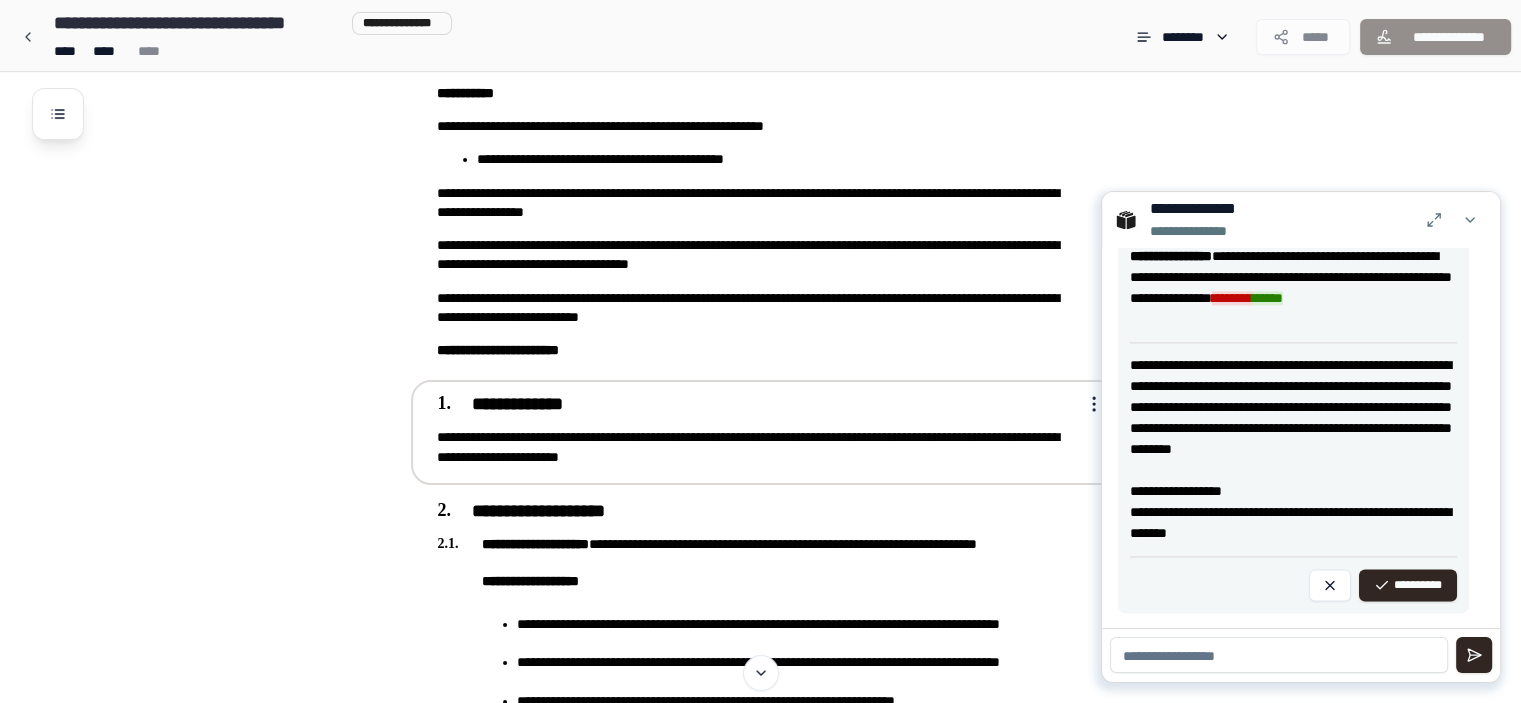 scroll, scrollTop: 167, scrollLeft: 0, axis: vertical 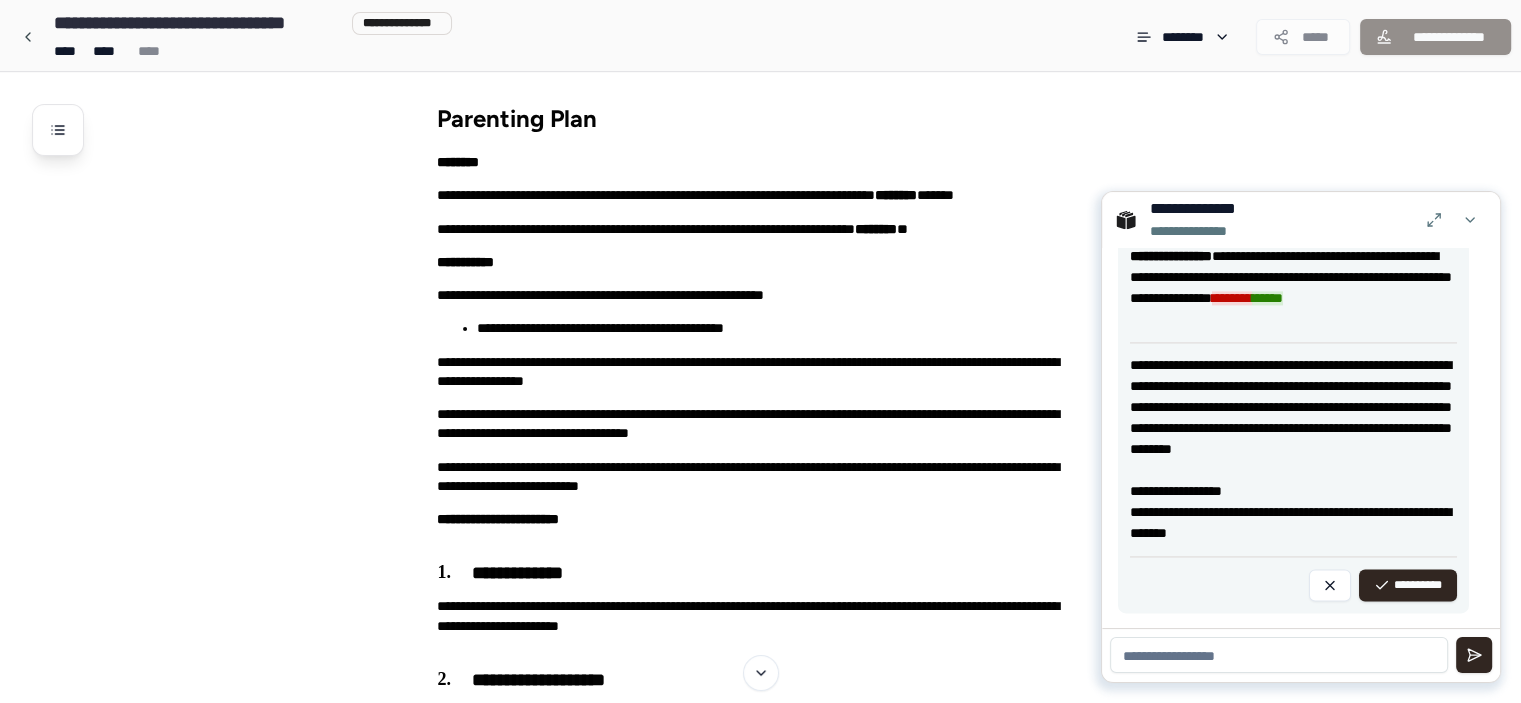 click at bounding box center (1279, 655) 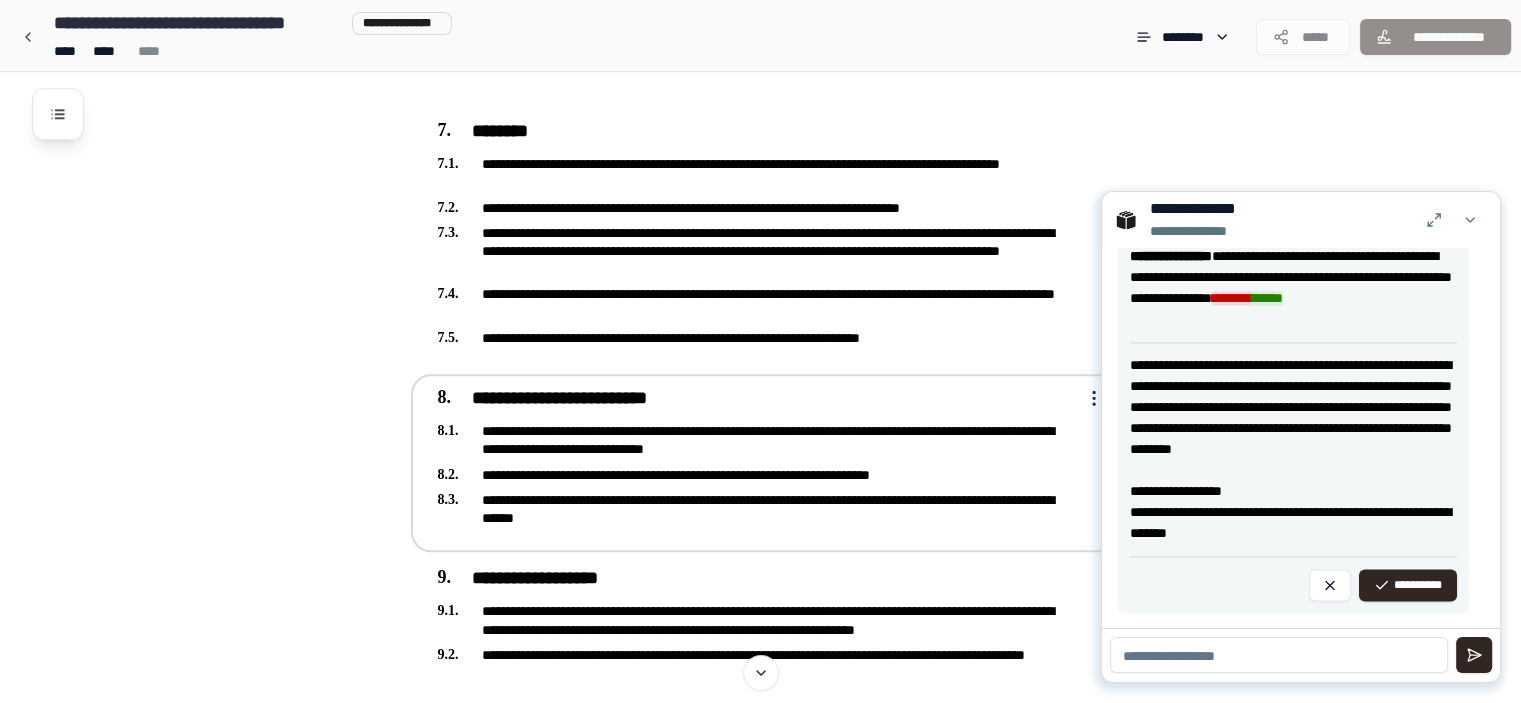 scroll, scrollTop: 2019, scrollLeft: 0, axis: vertical 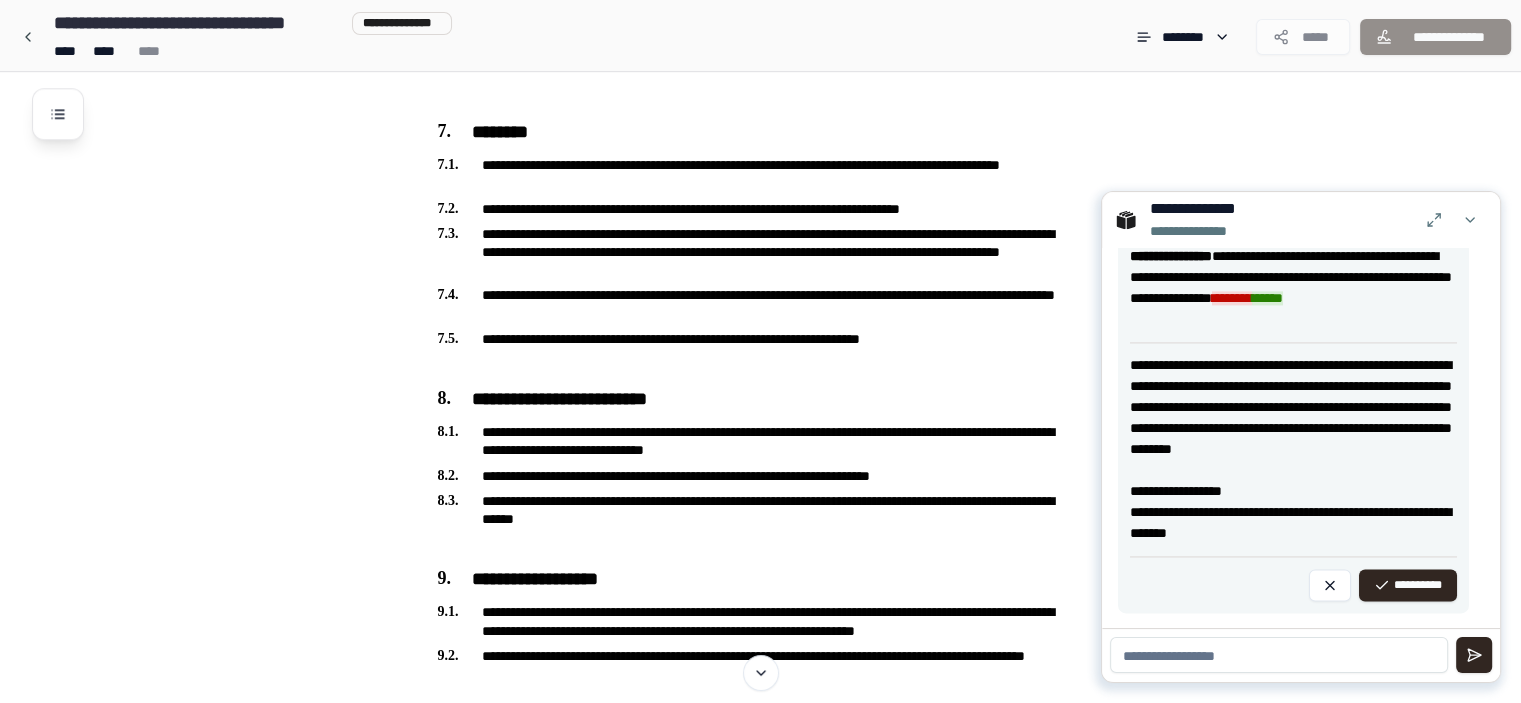 click at bounding box center (1279, 655) 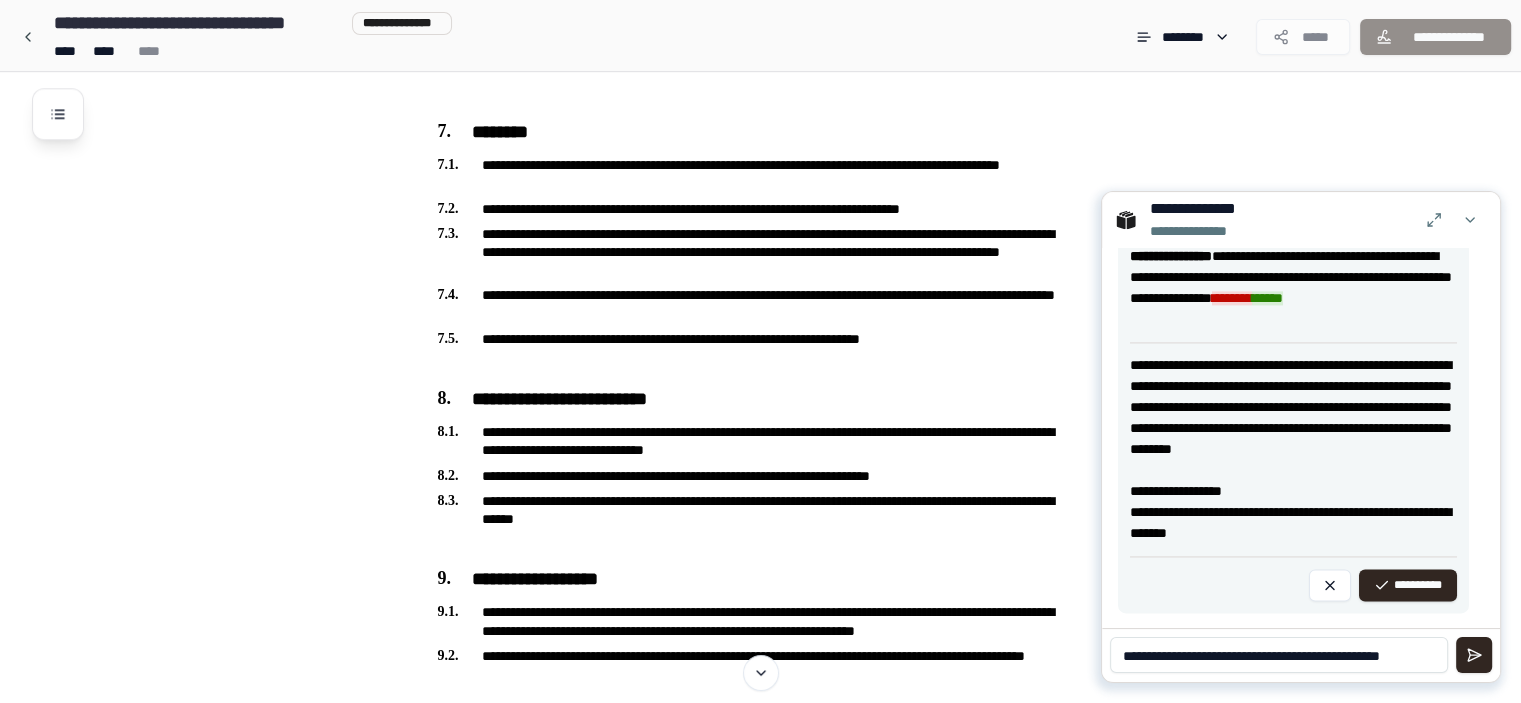 scroll, scrollTop: 0, scrollLeft: 0, axis: both 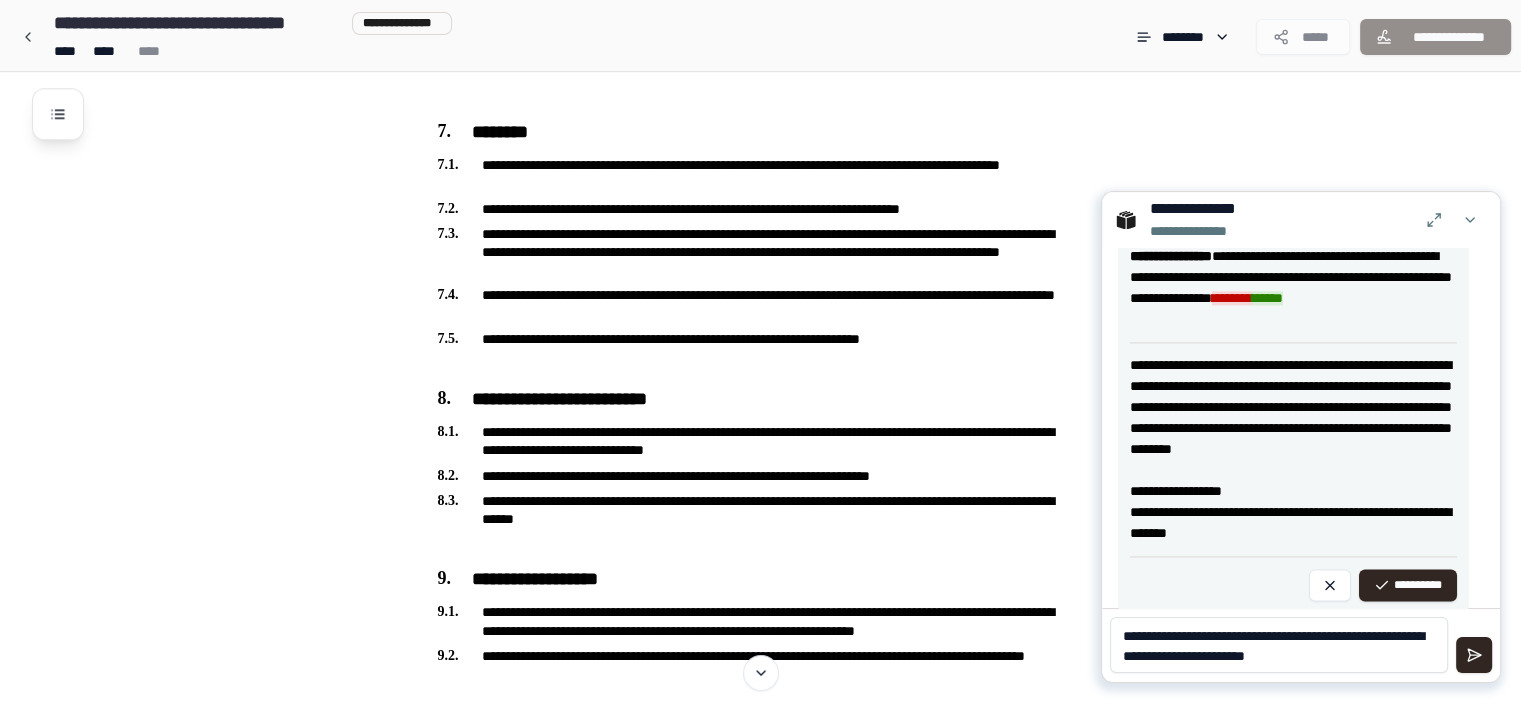 click on "**********" at bounding box center [1279, 645] 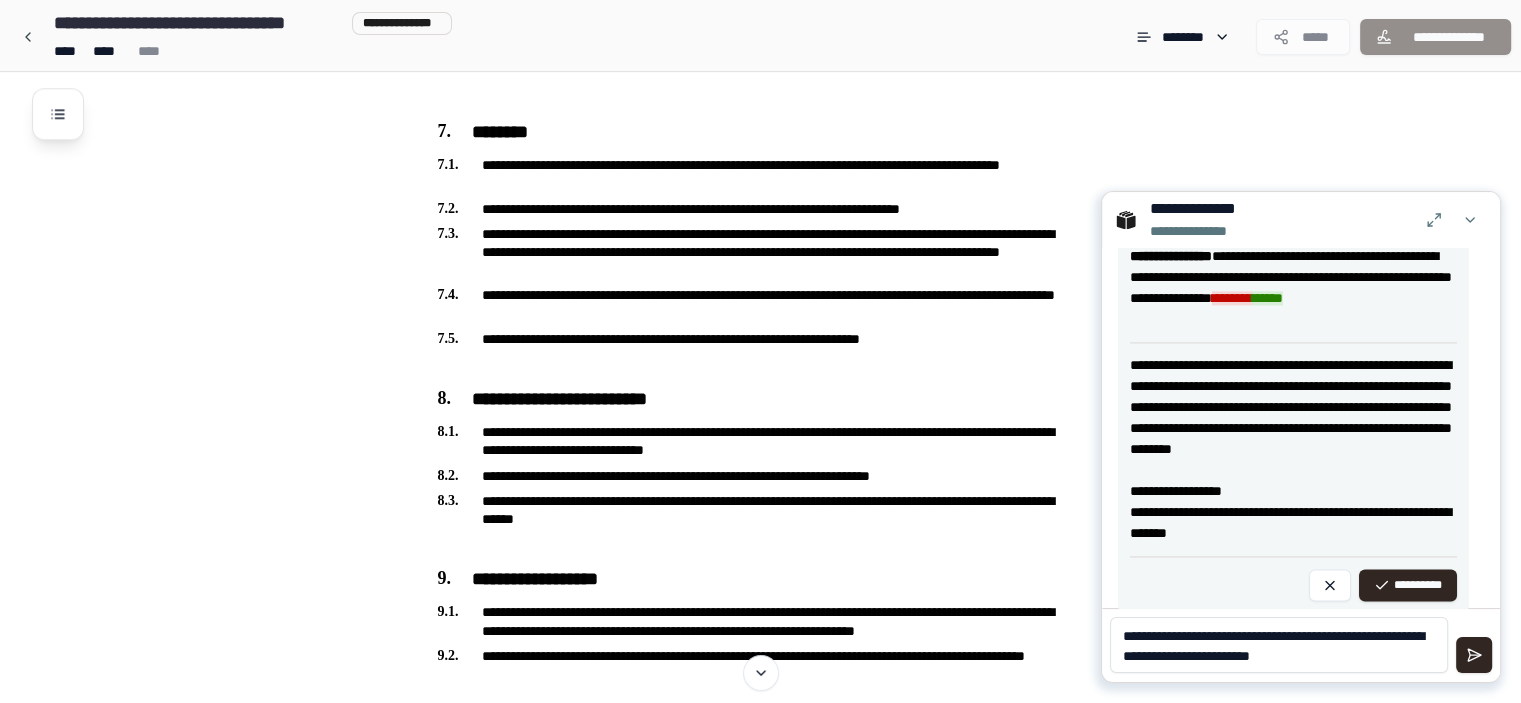 click on "**********" at bounding box center [1279, 645] 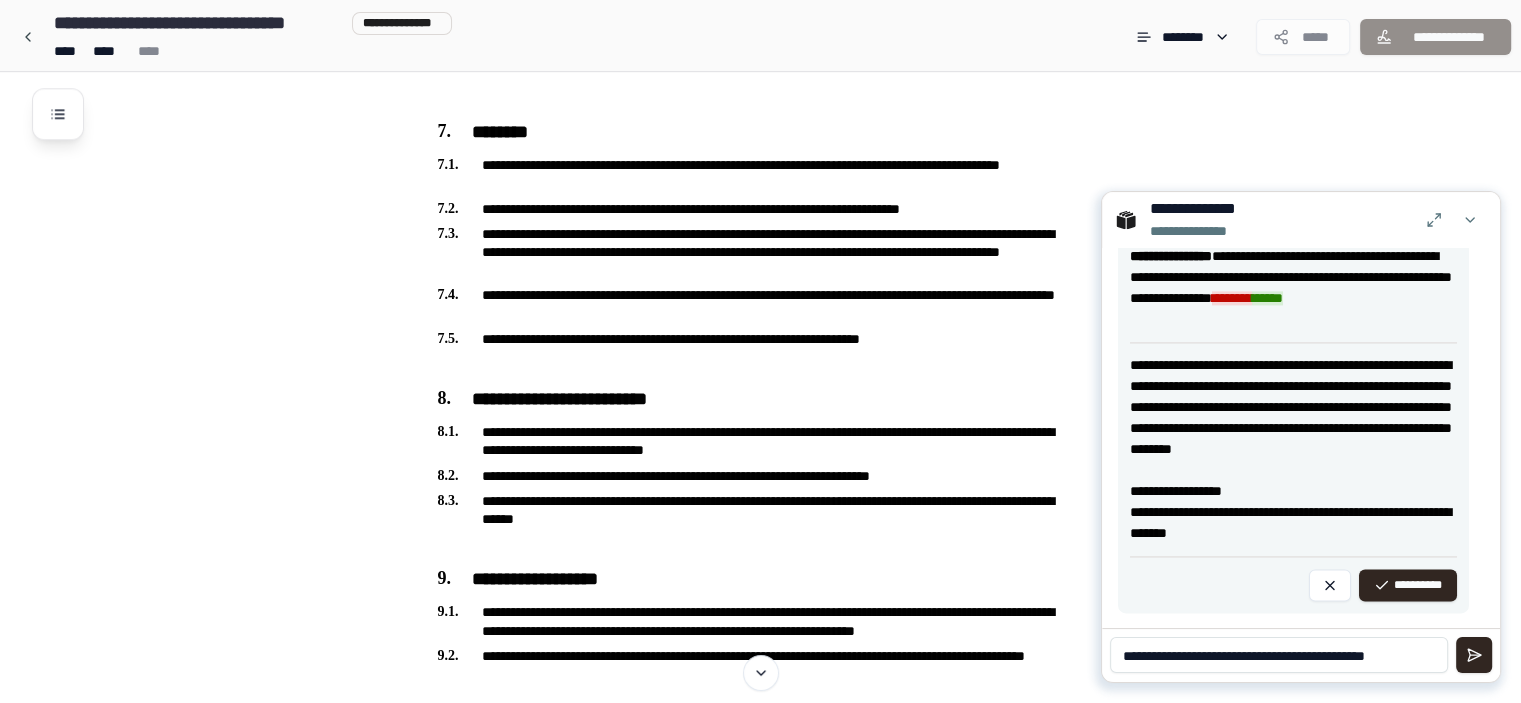 scroll, scrollTop: 0, scrollLeft: 0, axis: both 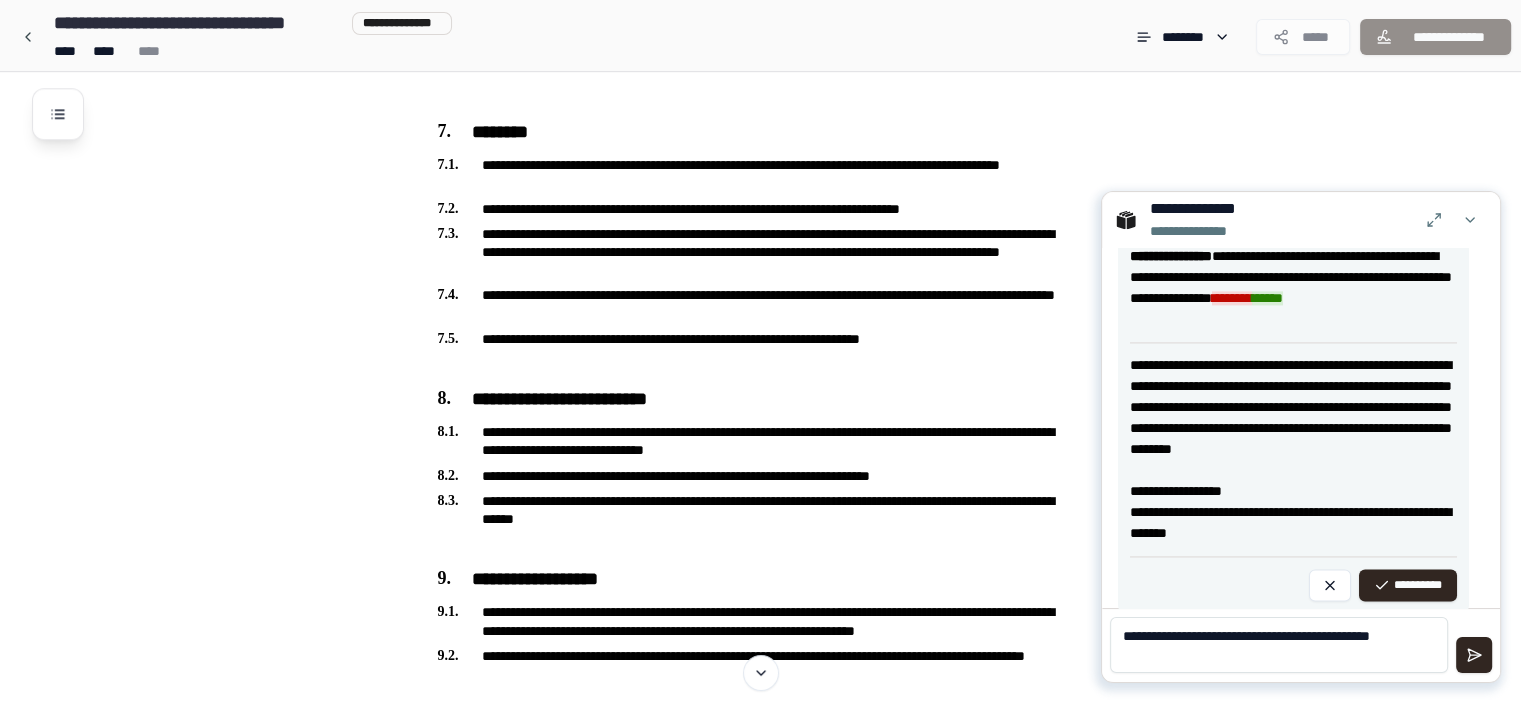 click on "**********" at bounding box center (1279, 645) 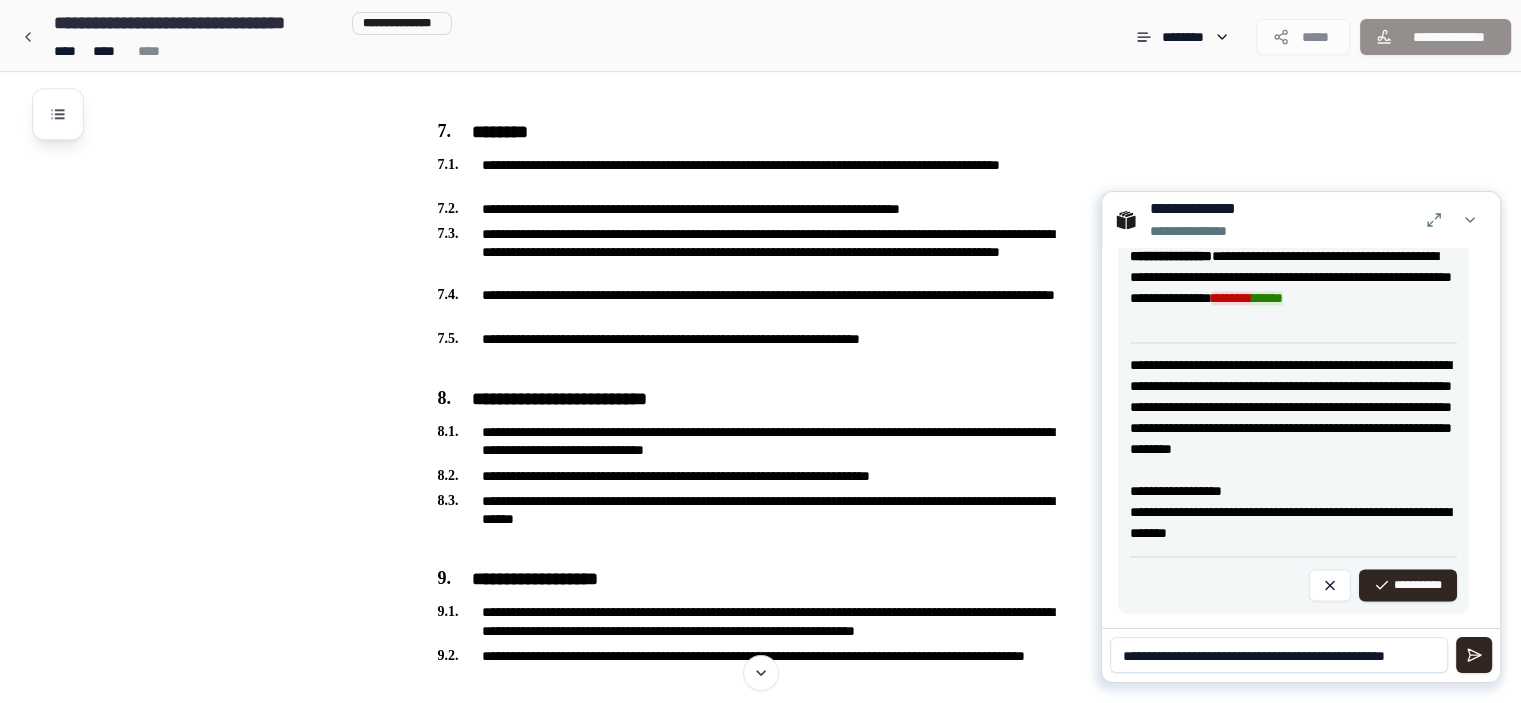 scroll, scrollTop: 0, scrollLeft: 0, axis: both 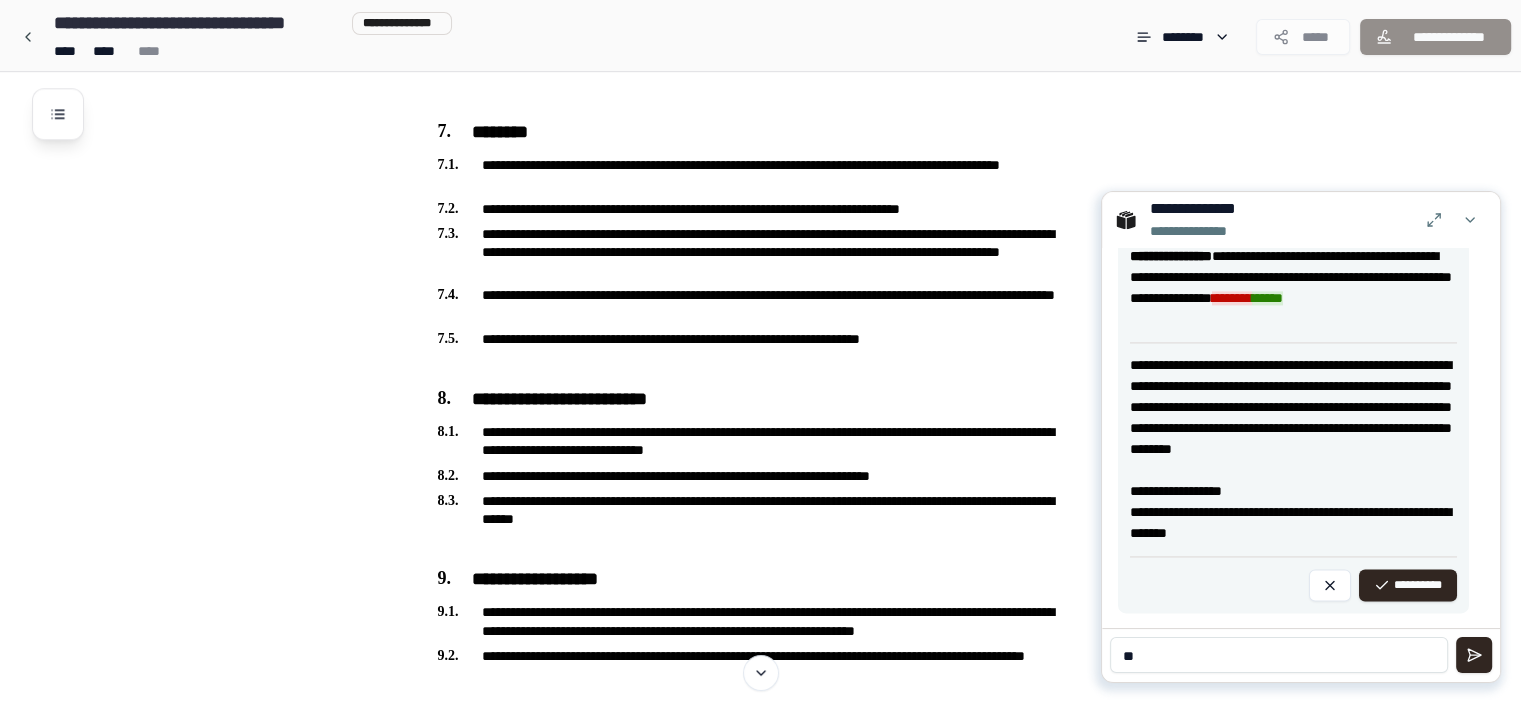 type on "*" 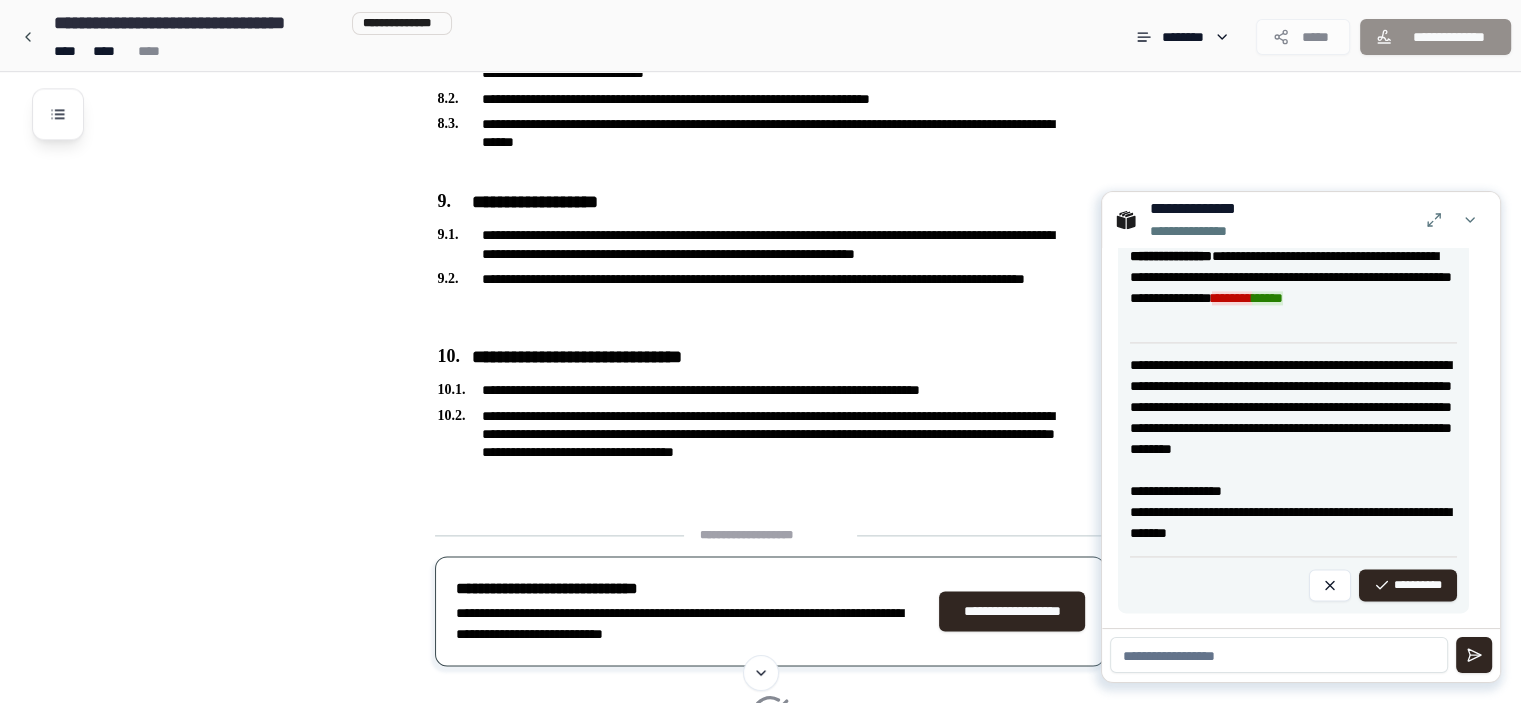 scroll, scrollTop: 2393, scrollLeft: 0, axis: vertical 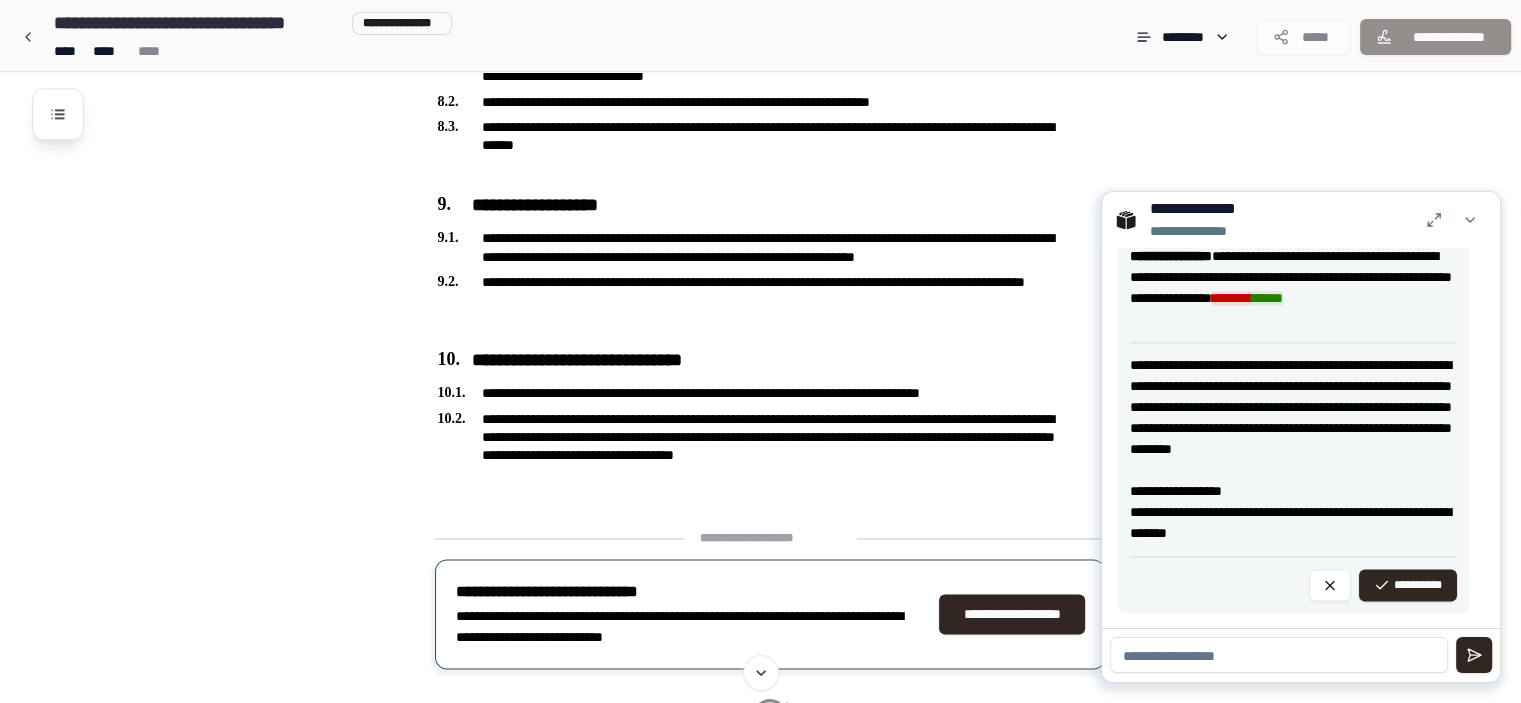 click at bounding box center (1279, 655) 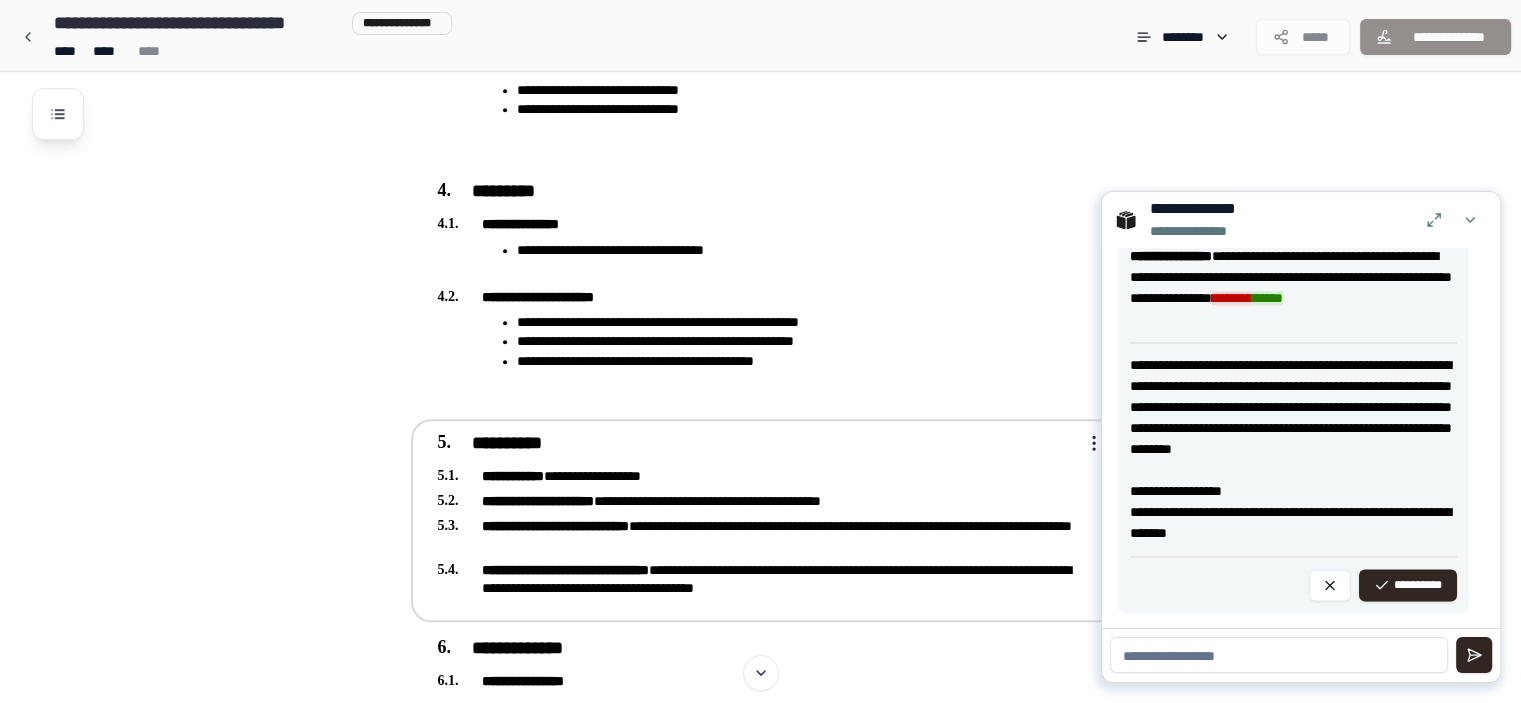scroll, scrollTop: 1232, scrollLeft: 0, axis: vertical 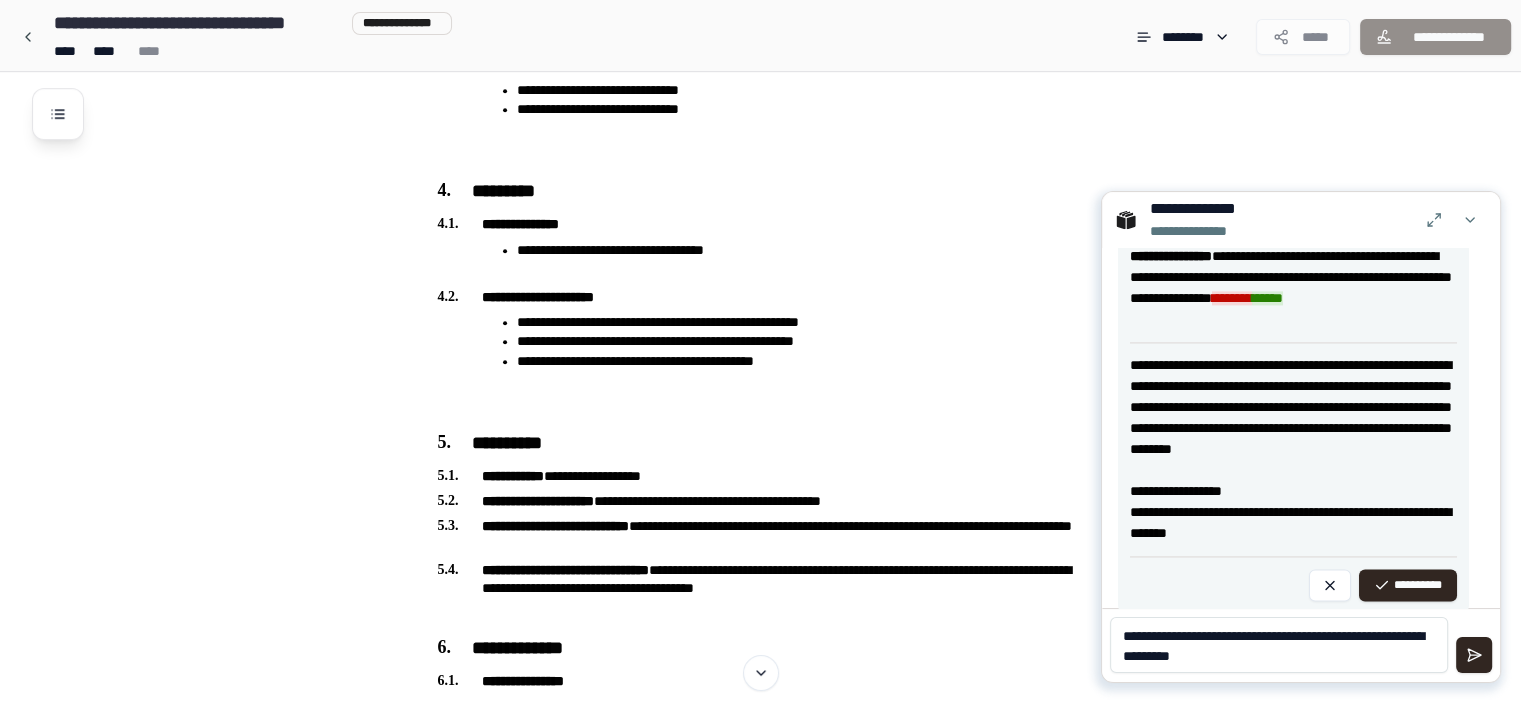 click on "**********" at bounding box center [1279, 645] 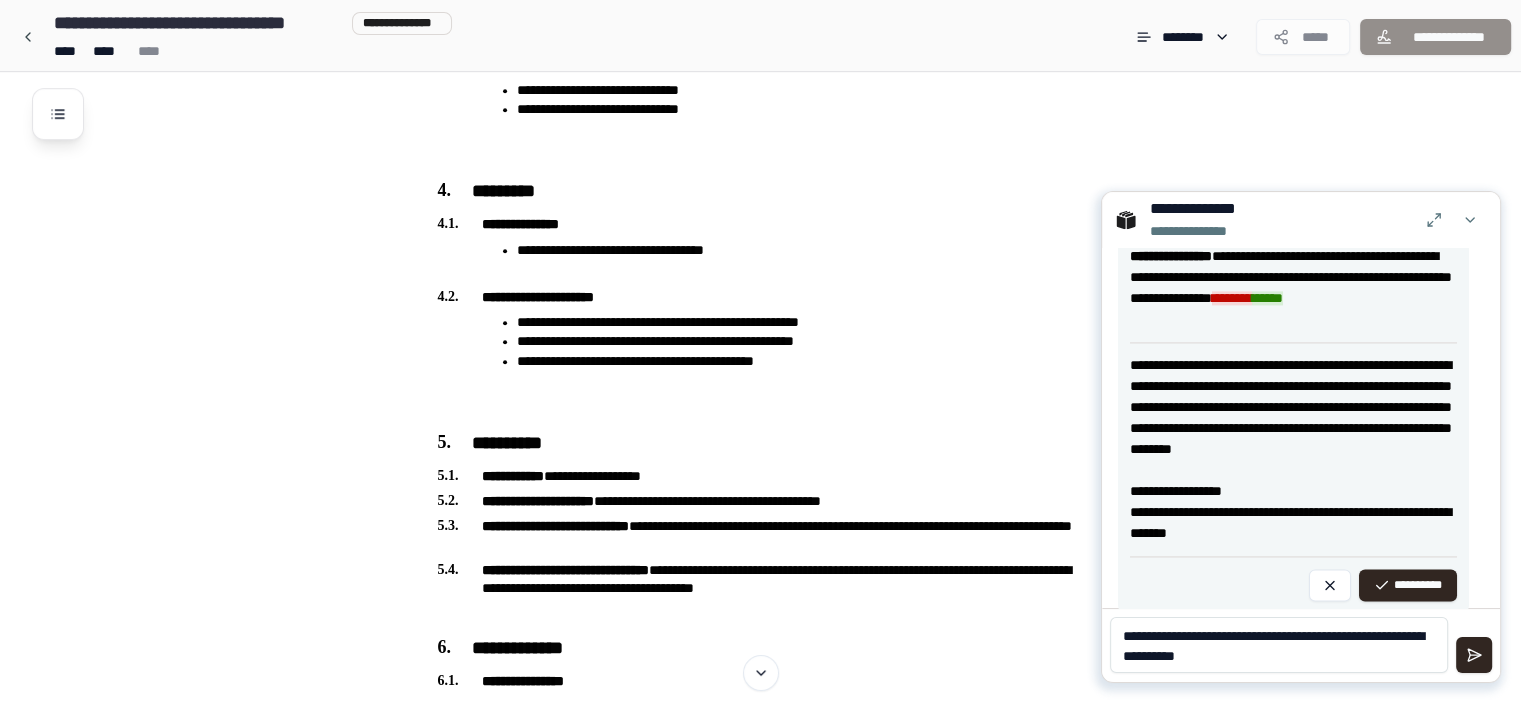click on "**********" at bounding box center (1279, 645) 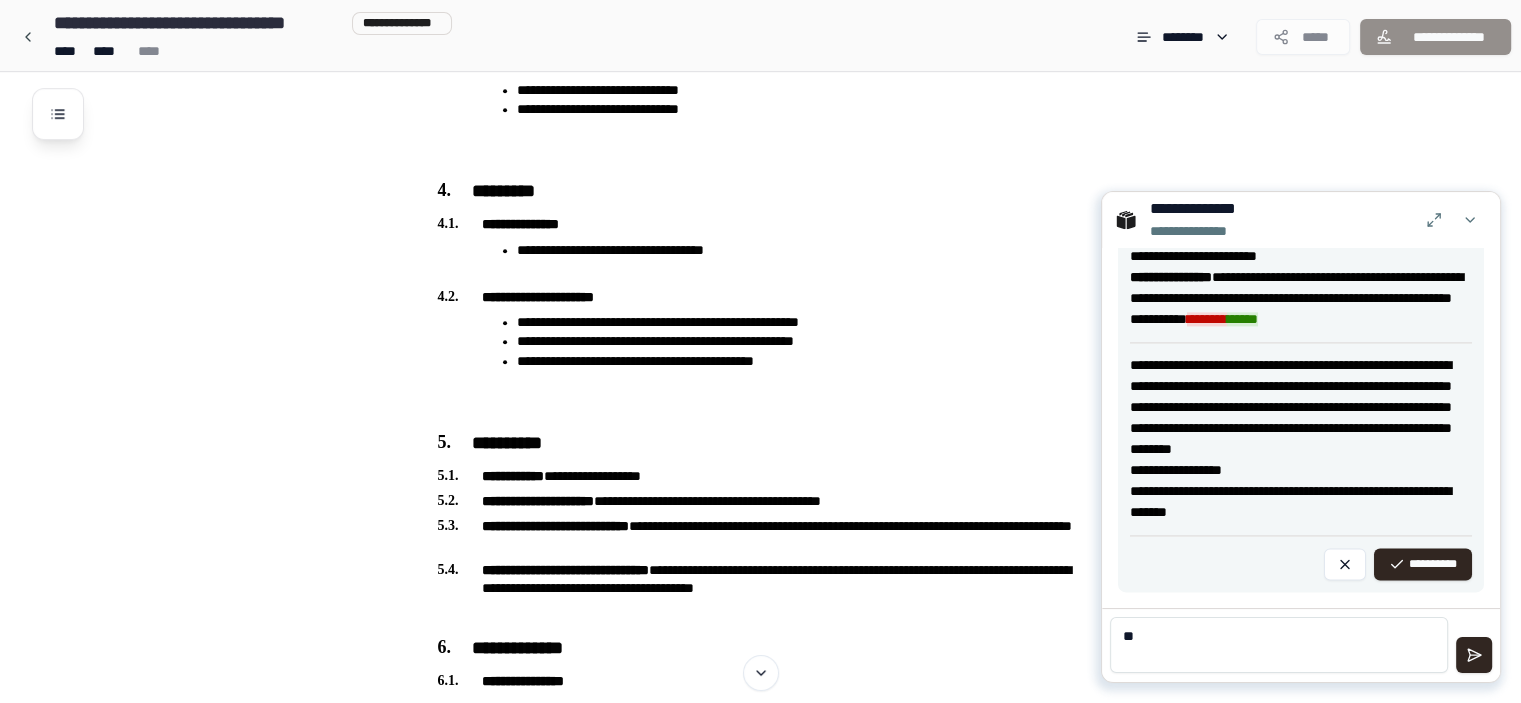 type on "*" 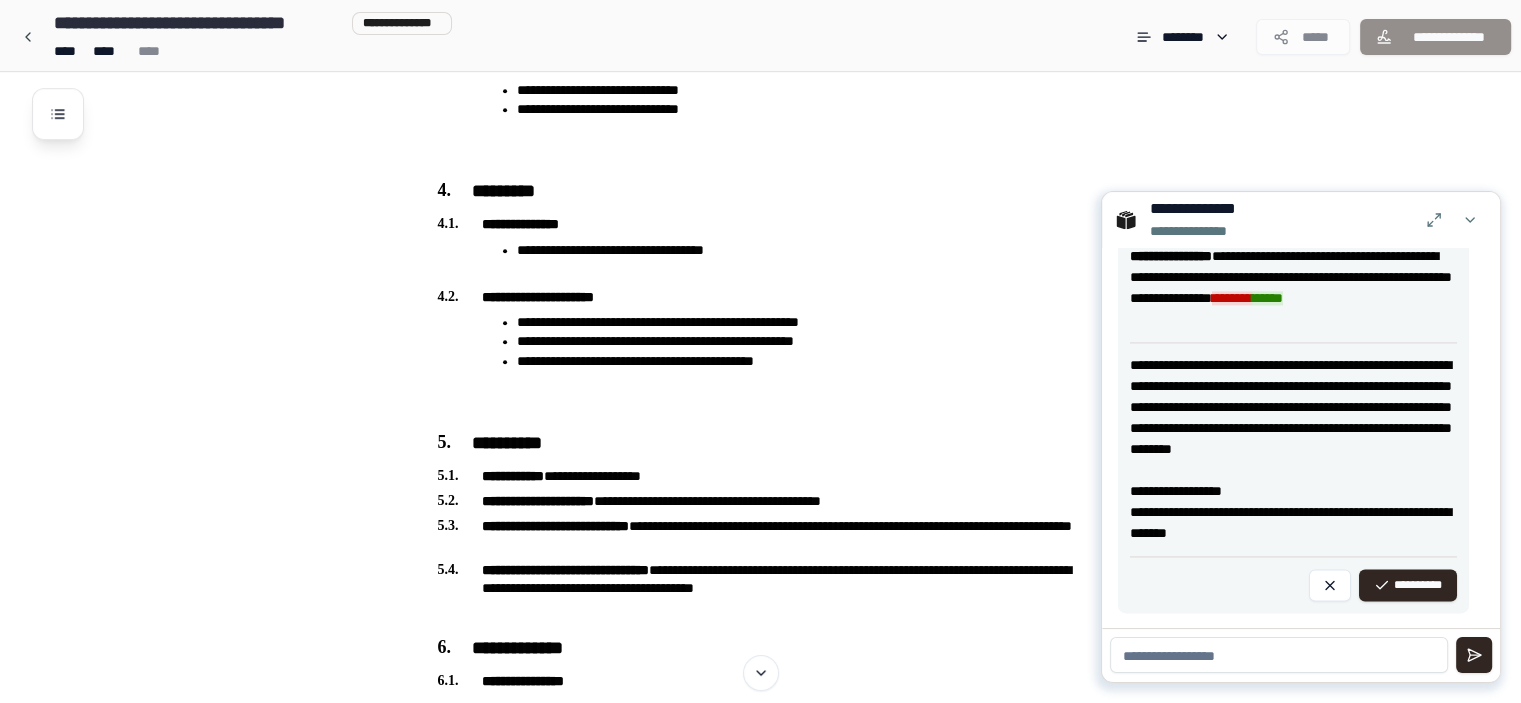 type on "*" 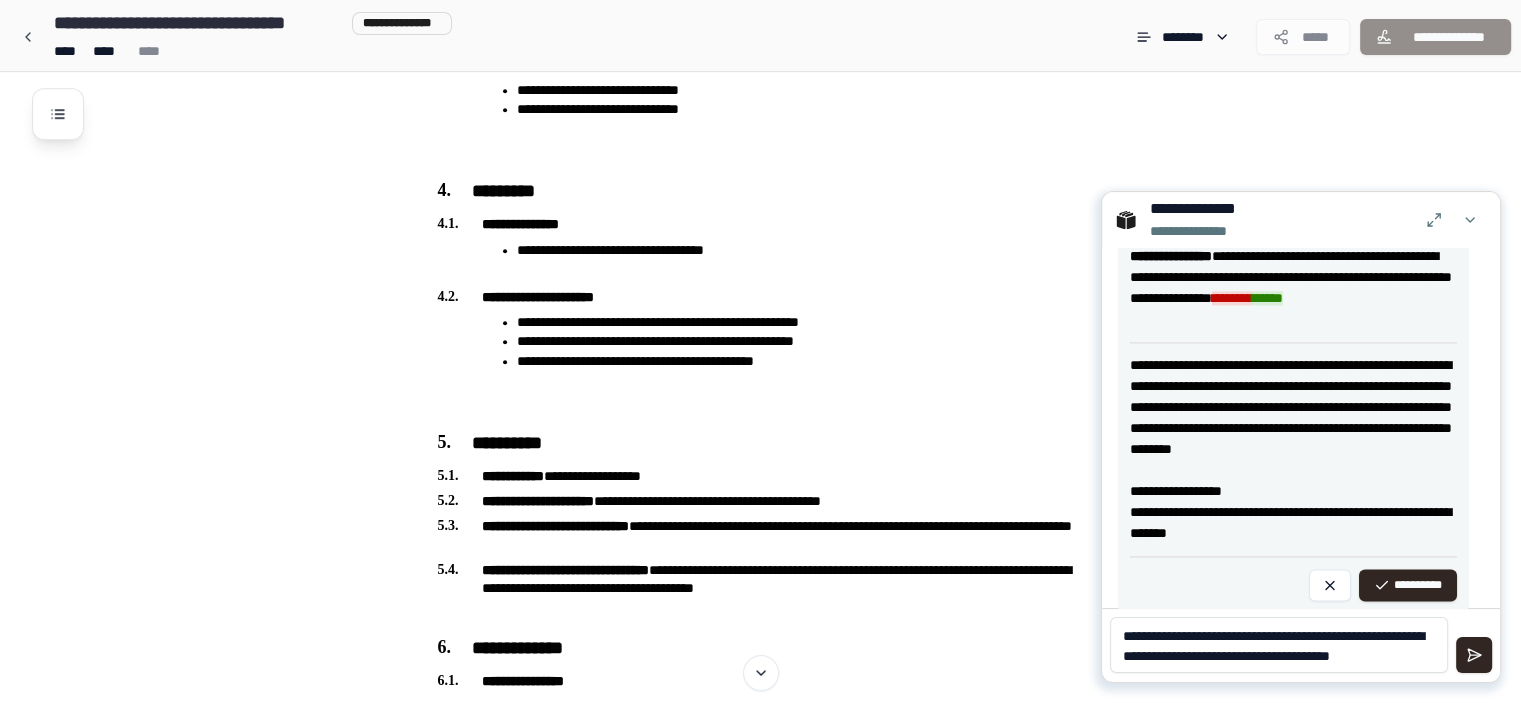 scroll, scrollTop: 0, scrollLeft: 0, axis: both 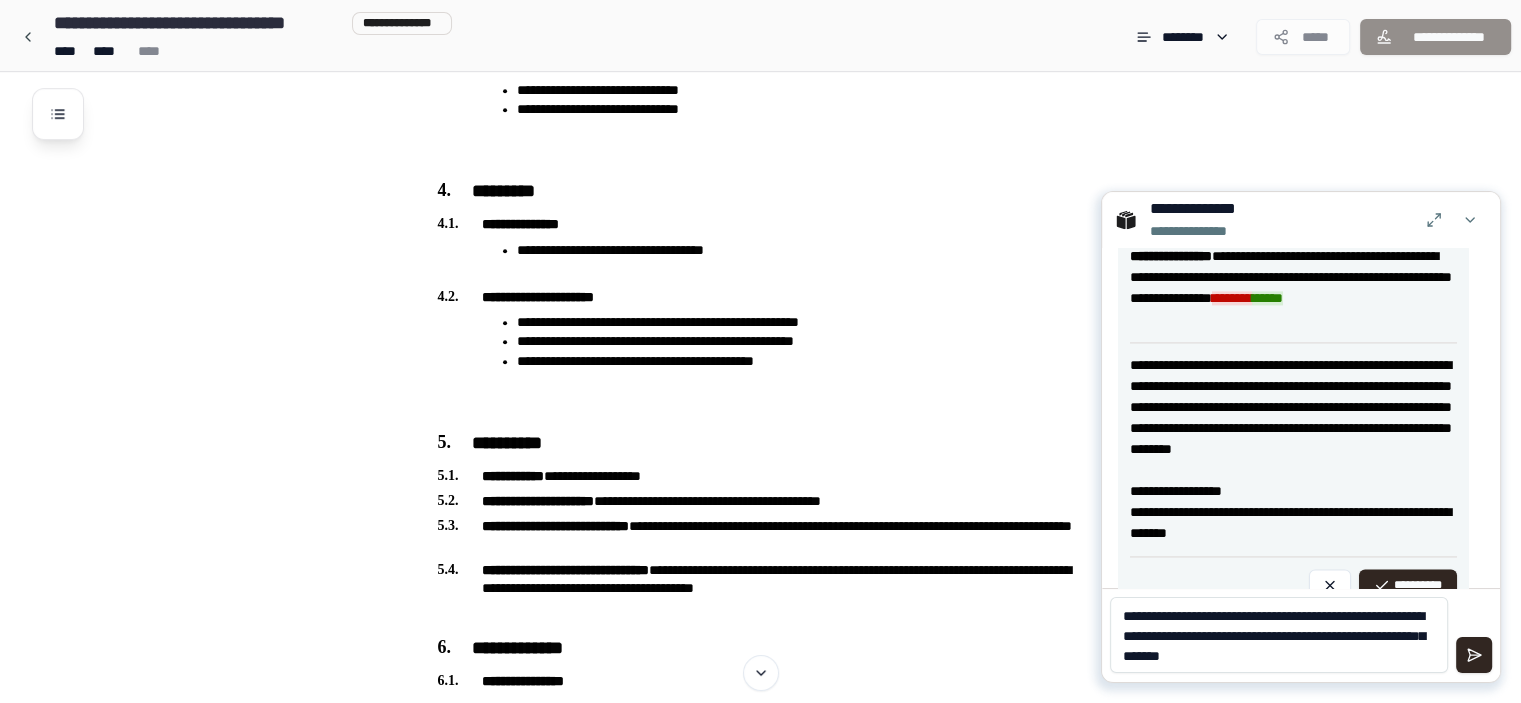 click on "**********" at bounding box center (1279, 635) 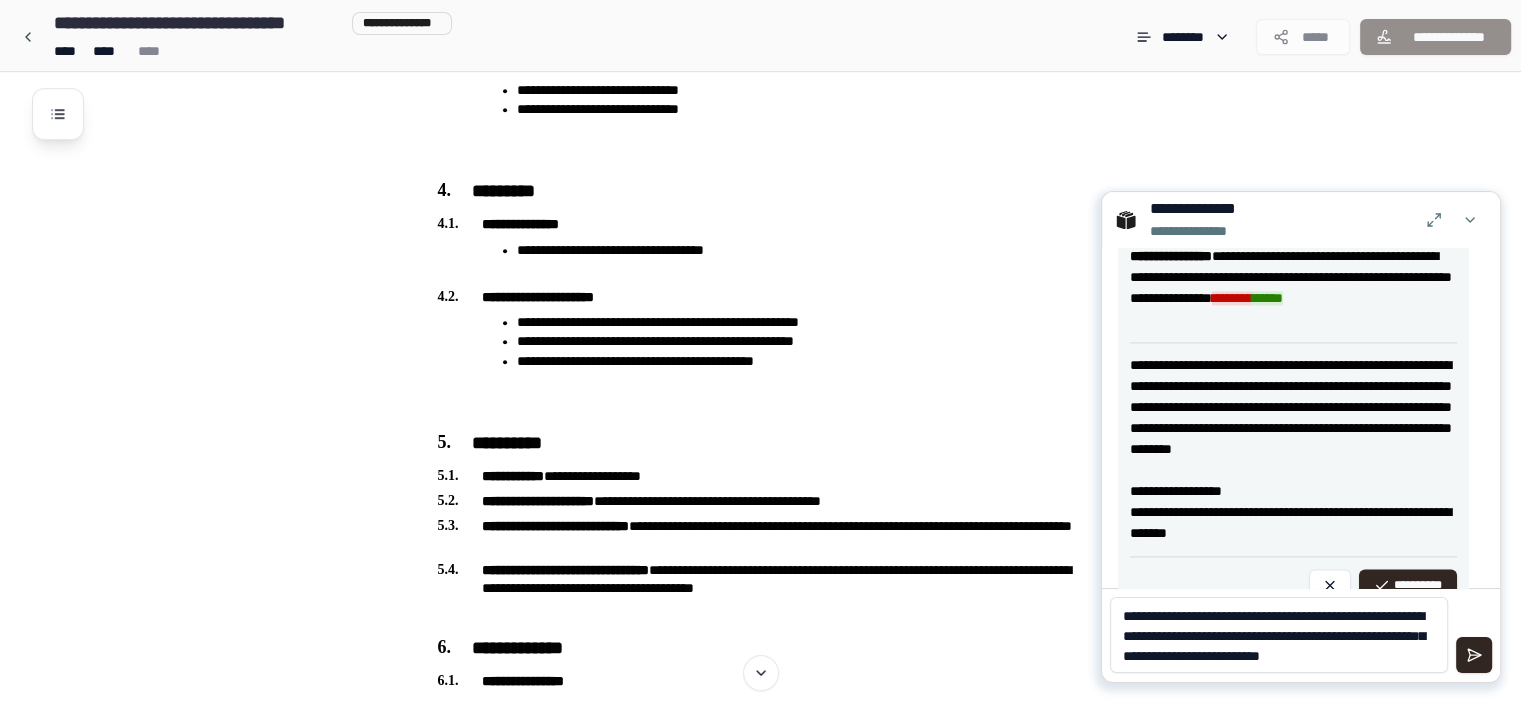 scroll, scrollTop: 0, scrollLeft: 0, axis: both 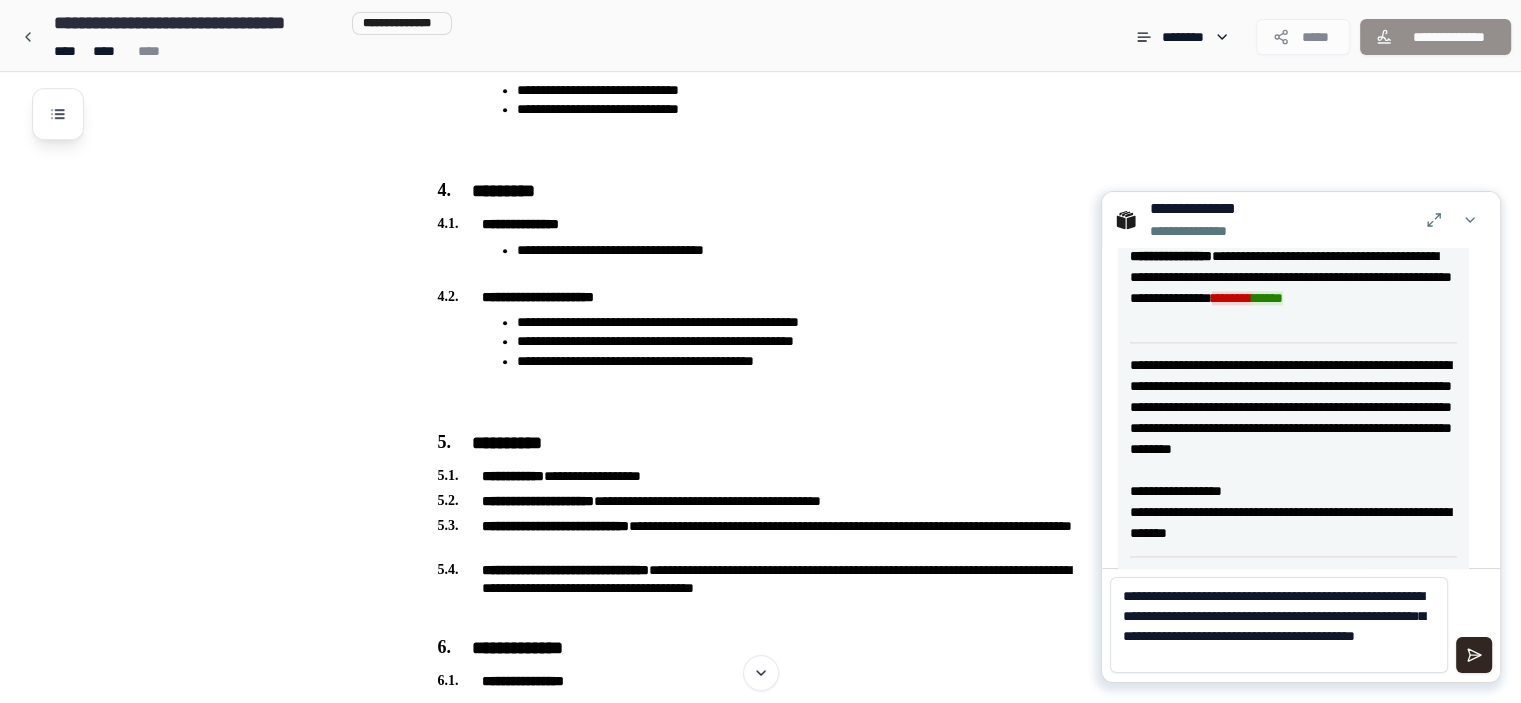 click on "**********" at bounding box center (1279, 625) 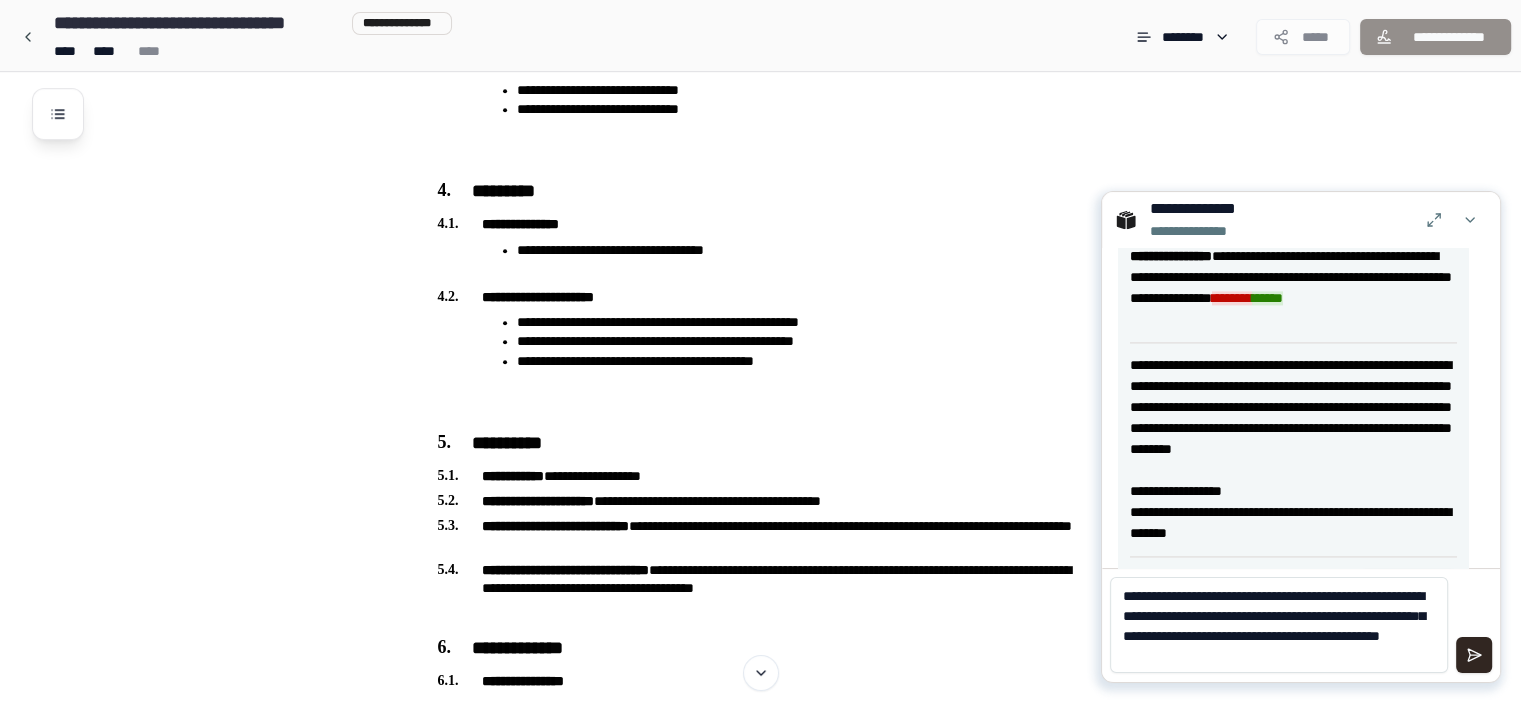 click on "**********" at bounding box center [1279, 625] 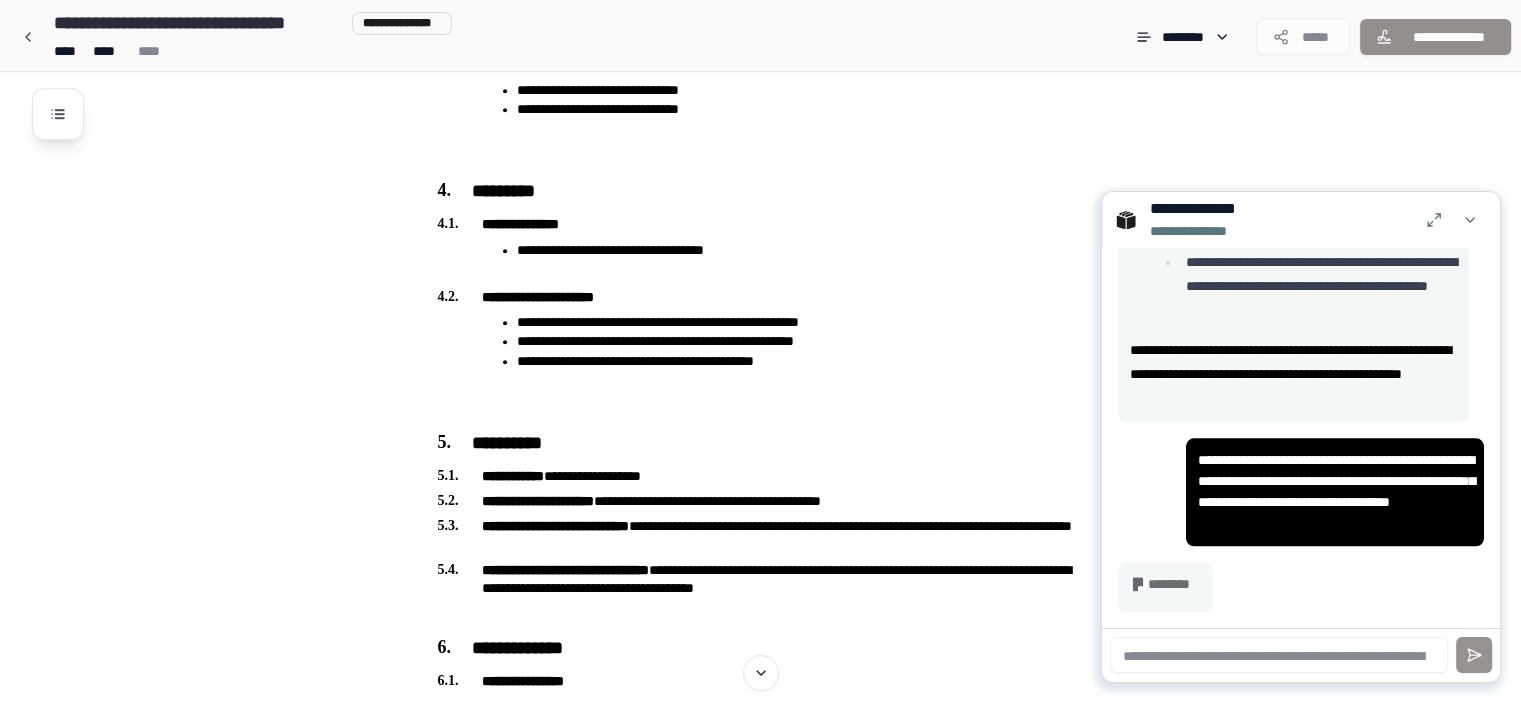 scroll, scrollTop: 2379, scrollLeft: 0, axis: vertical 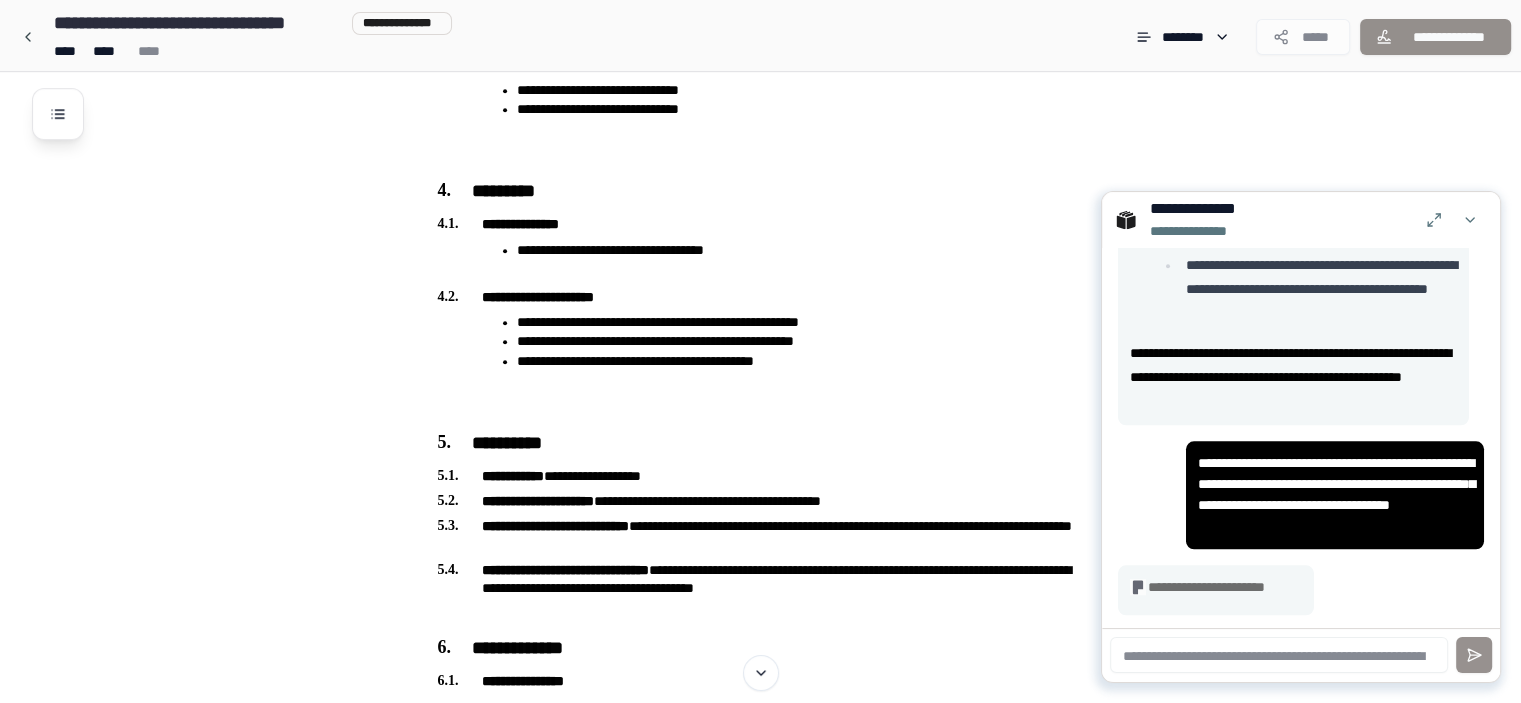 click on "**********" at bounding box center (1335, 495) 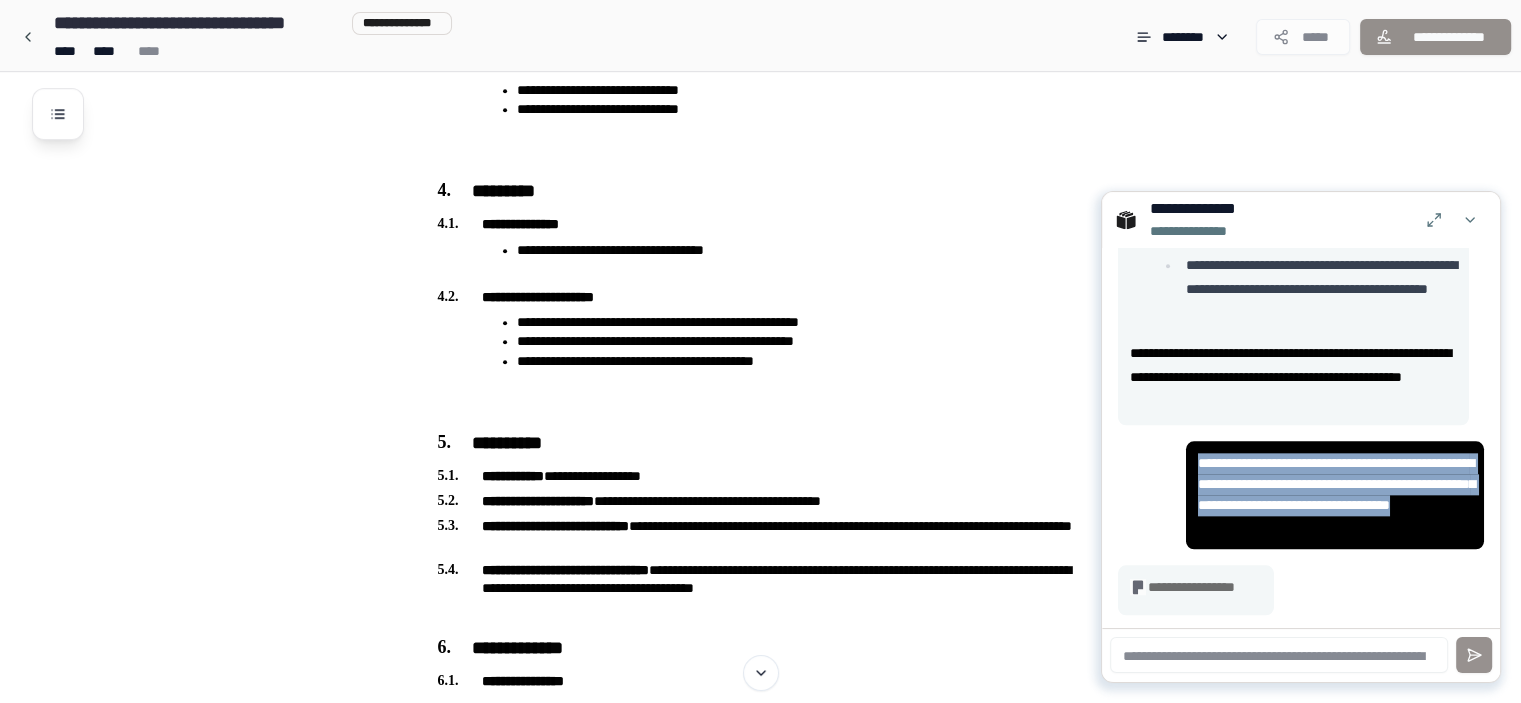 drag, startPoint x: 1180, startPoint y: 462, endPoint x: 1454, endPoint y: 519, distance: 279.86603 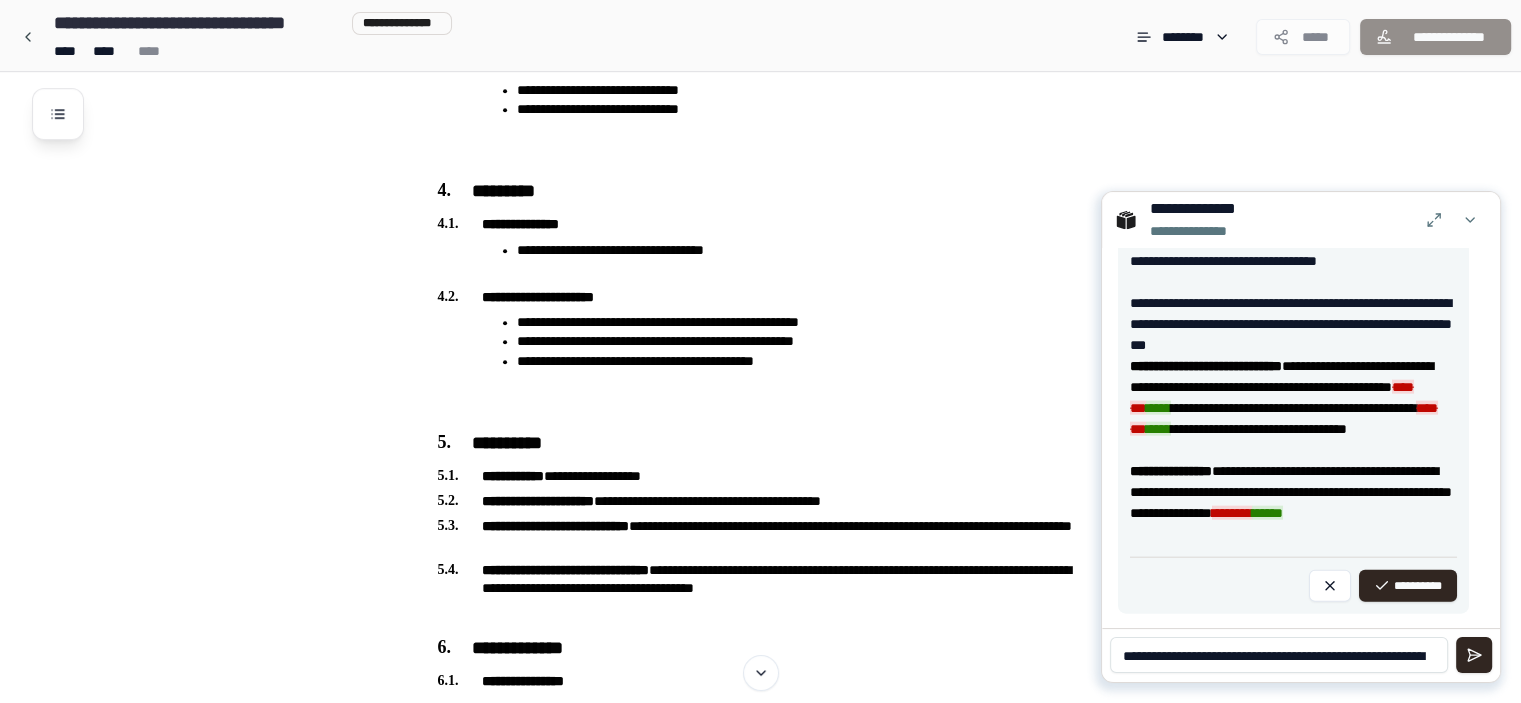 scroll, scrollTop: 4756, scrollLeft: 0, axis: vertical 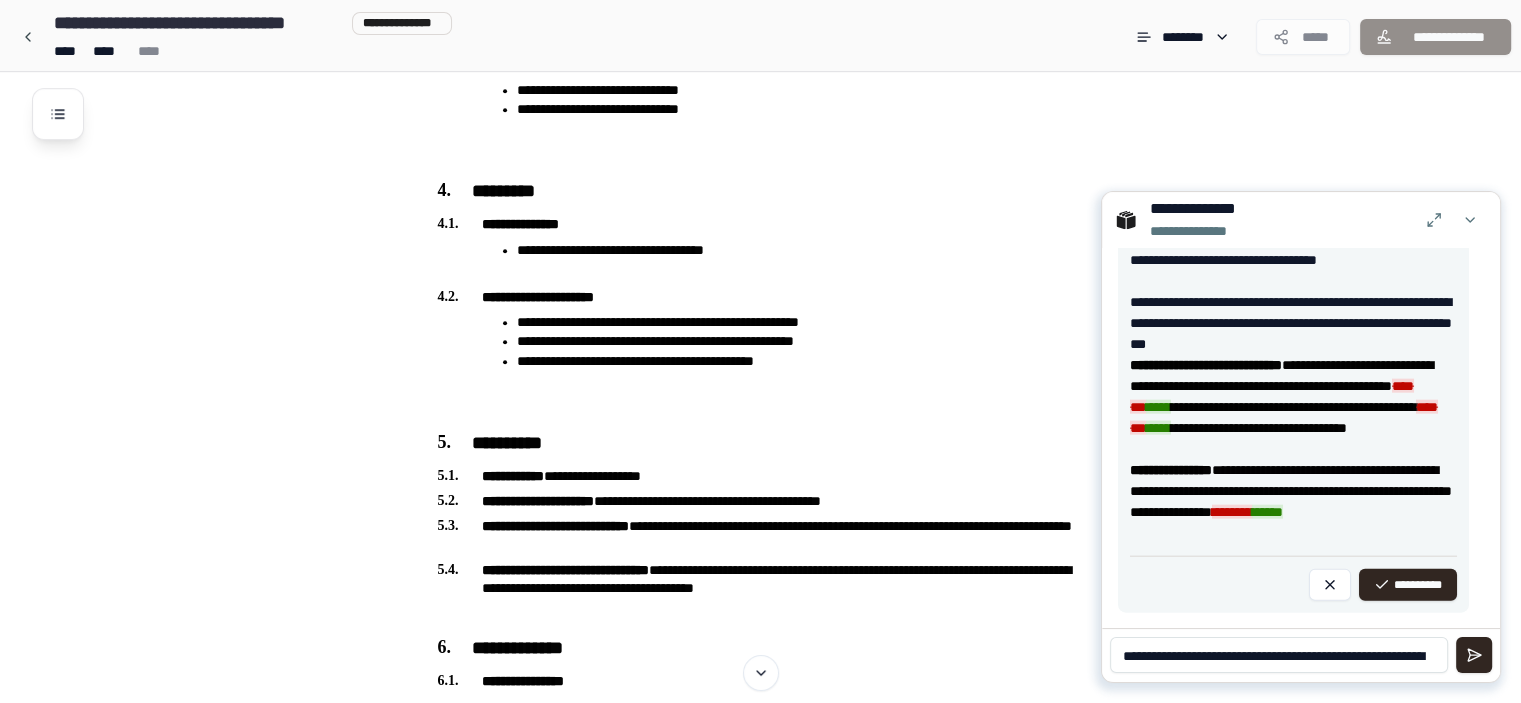 copy on "**********" 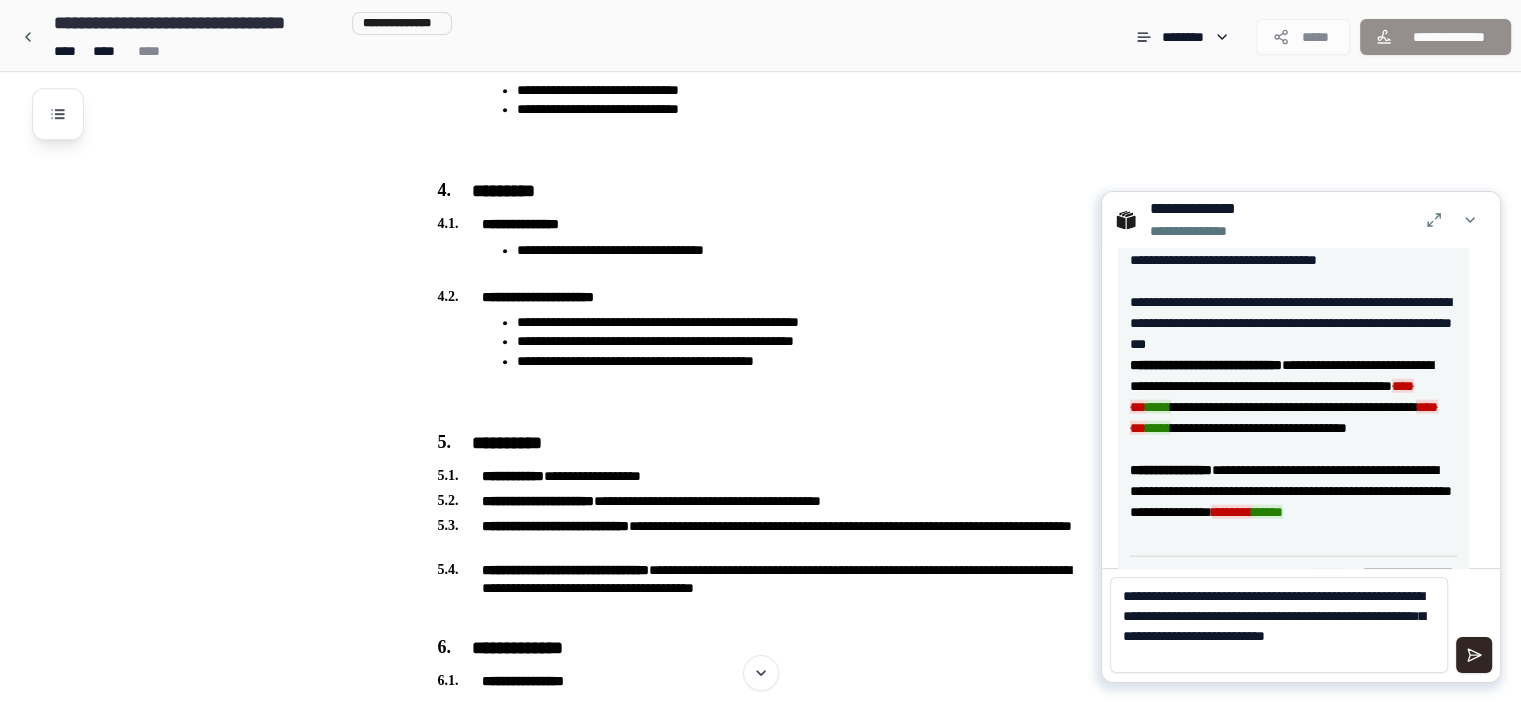 click on "**********" at bounding box center (1279, 625) 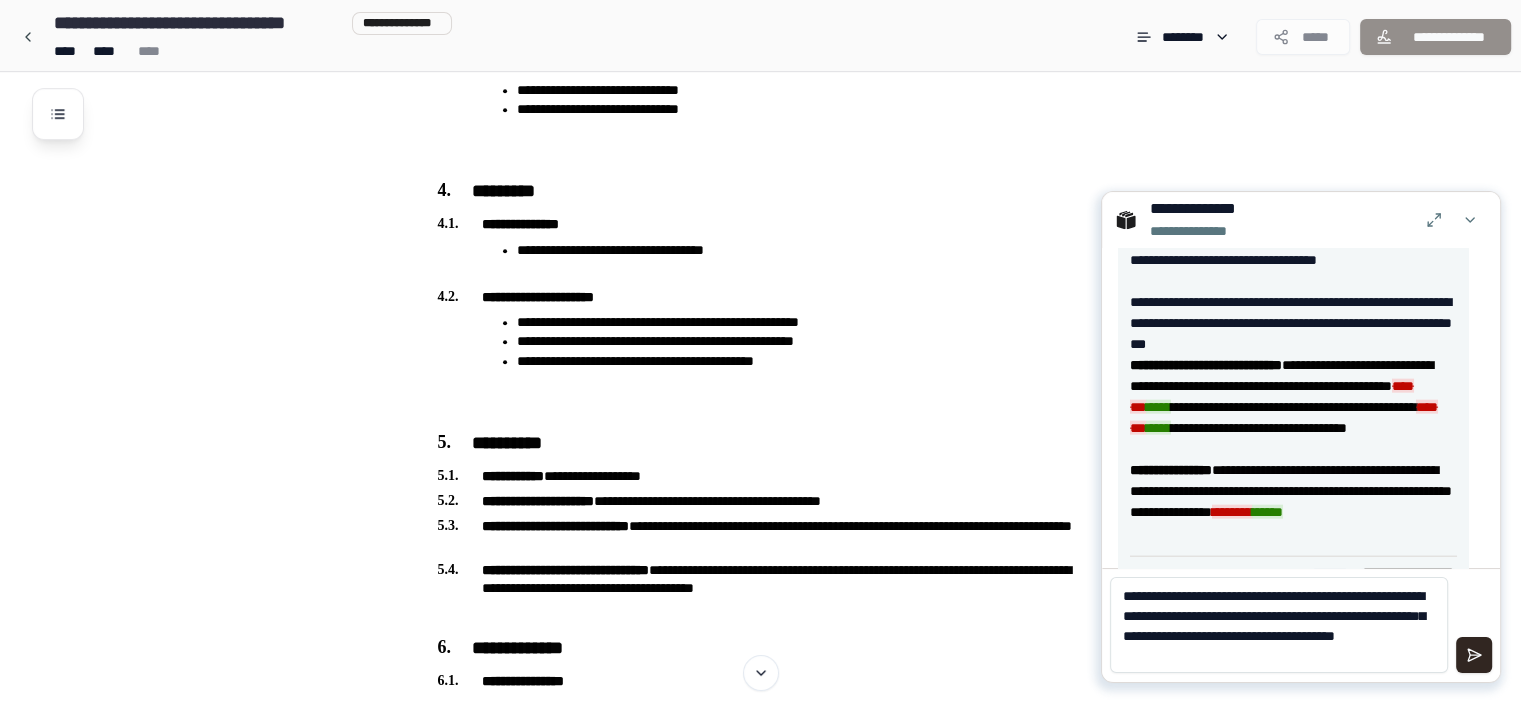 type on "**********" 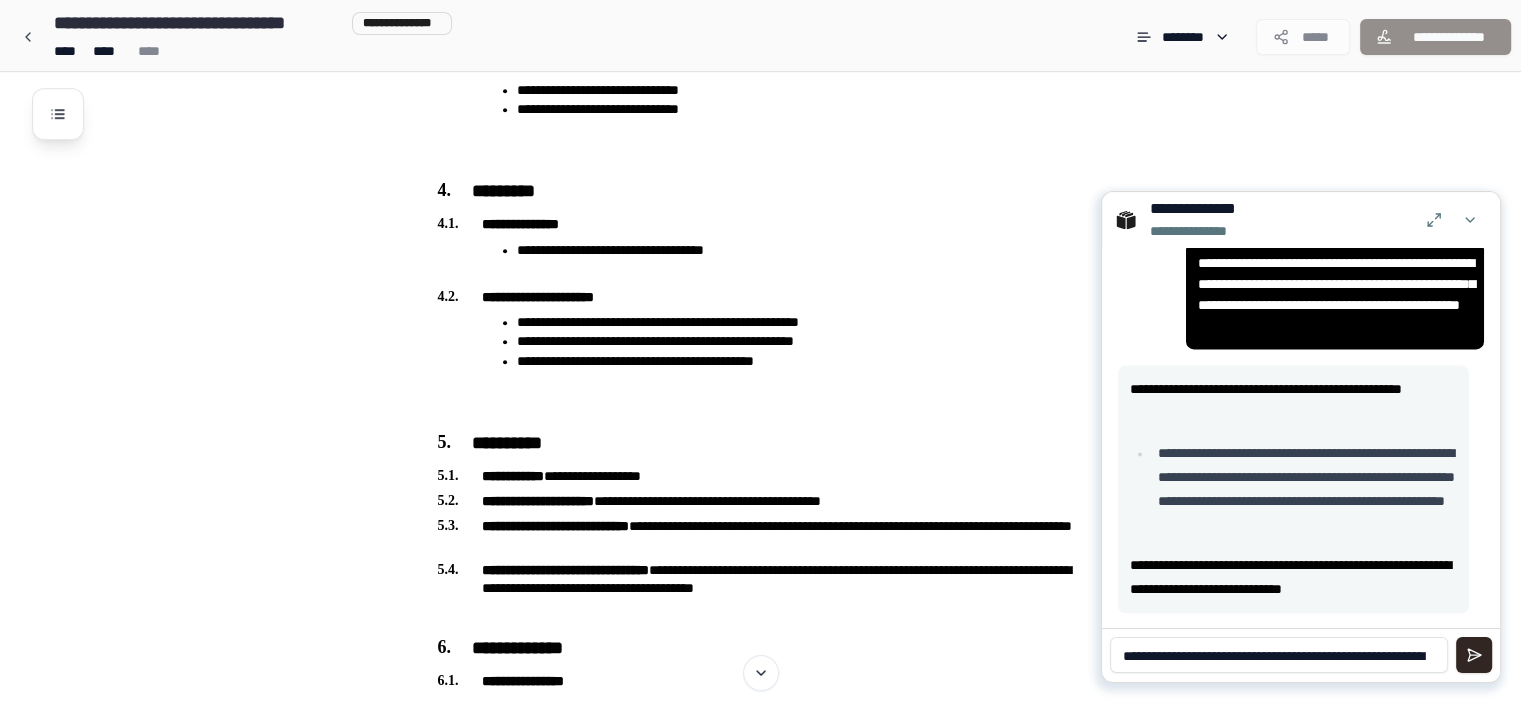 scroll, scrollTop: 3440, scrollLeft: 0, axis: vertical 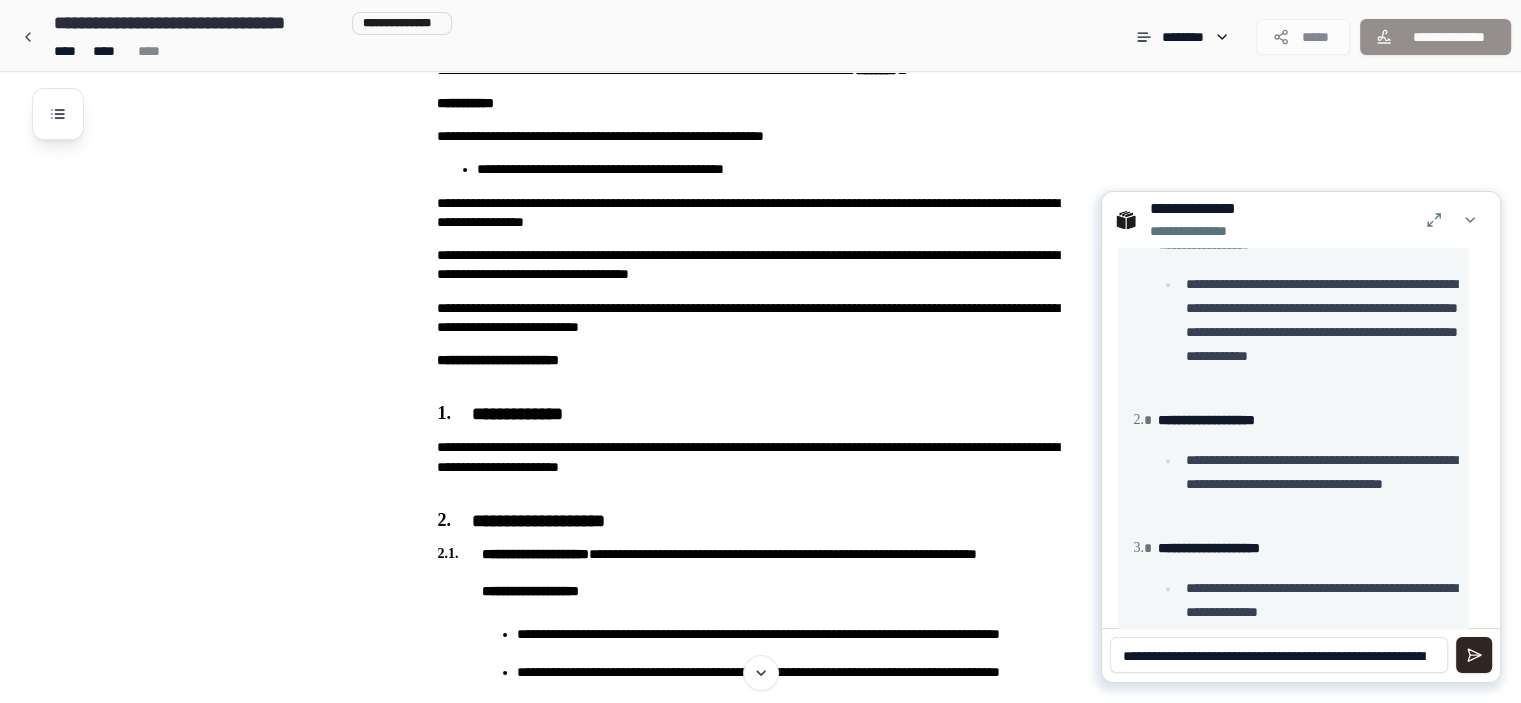 click on "**********" at bounding box center [1279, 655] 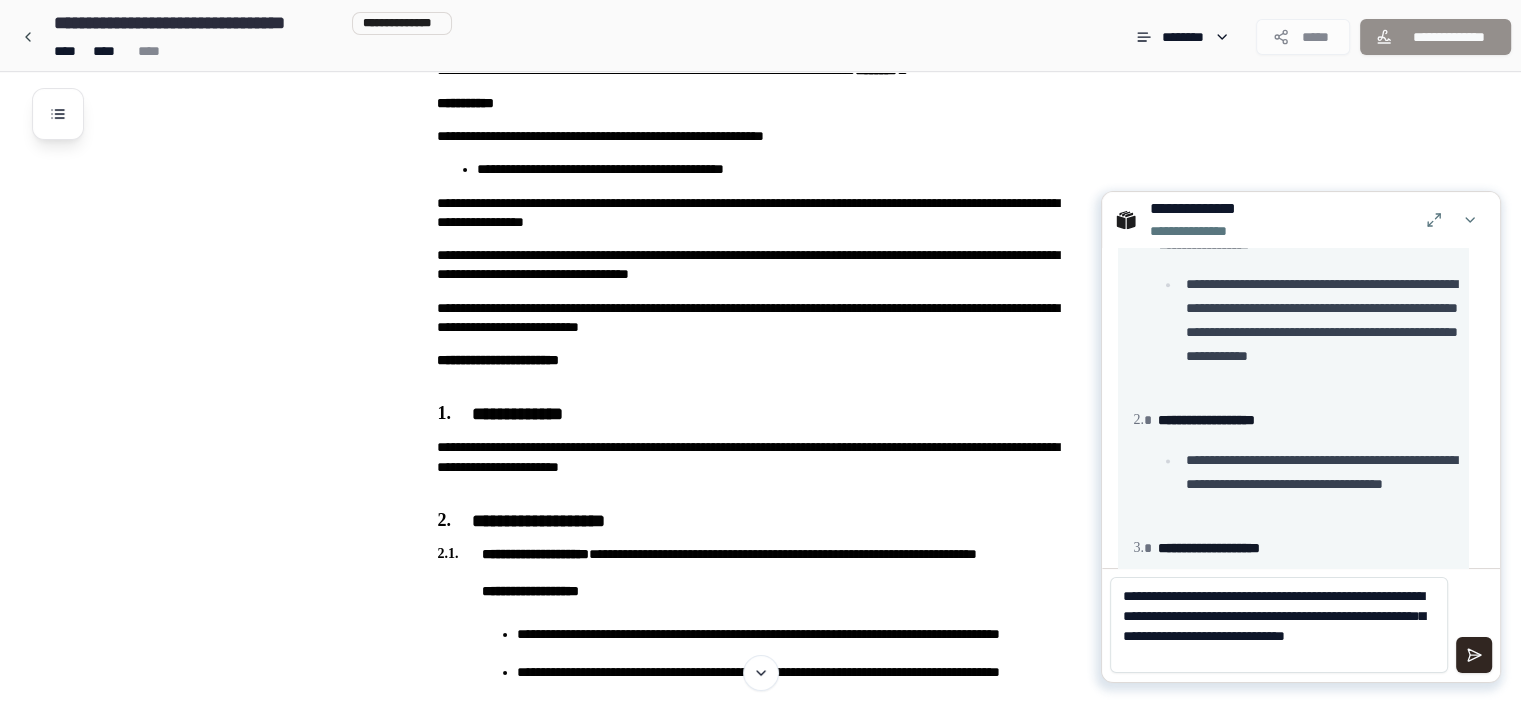 scroll, scrollTop: 0, scrollLeft: 0, axis: both 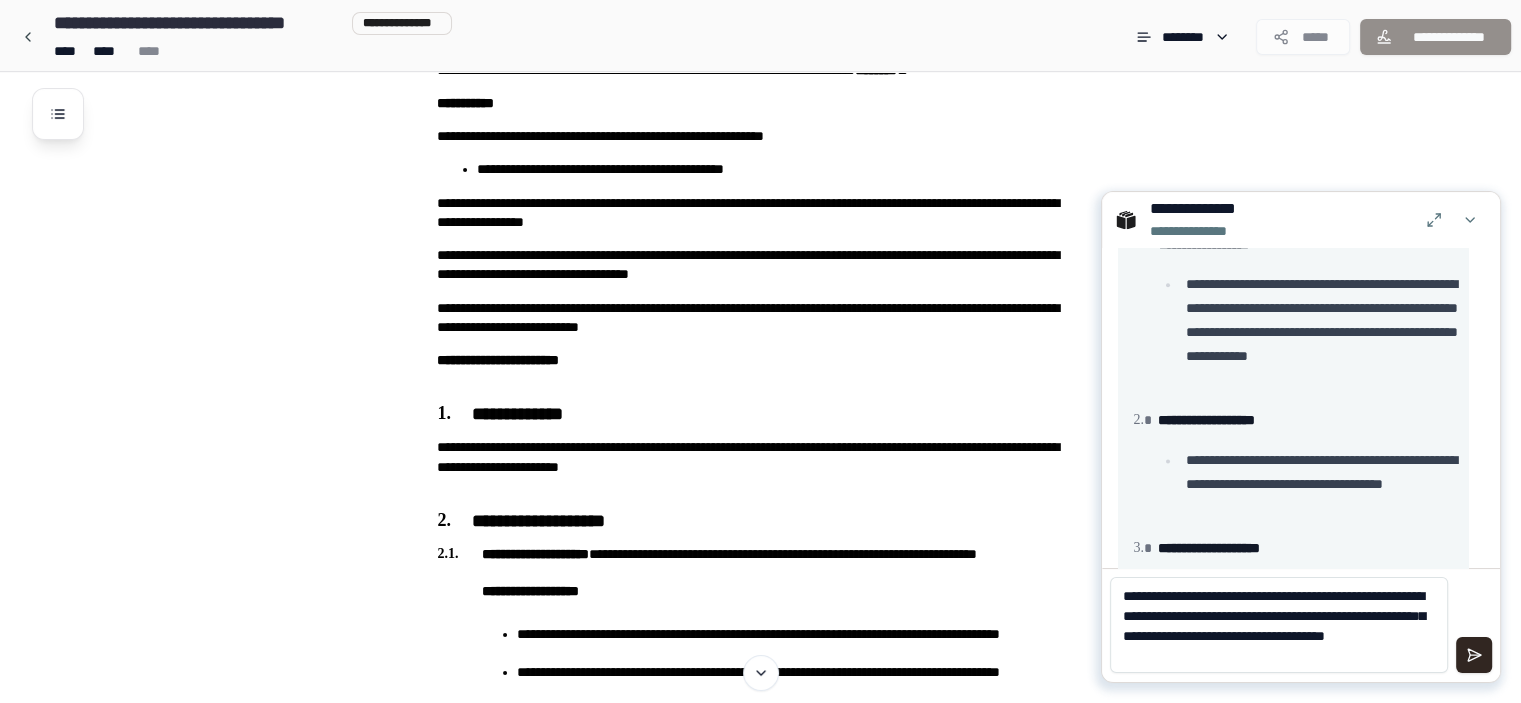 type on "**********" 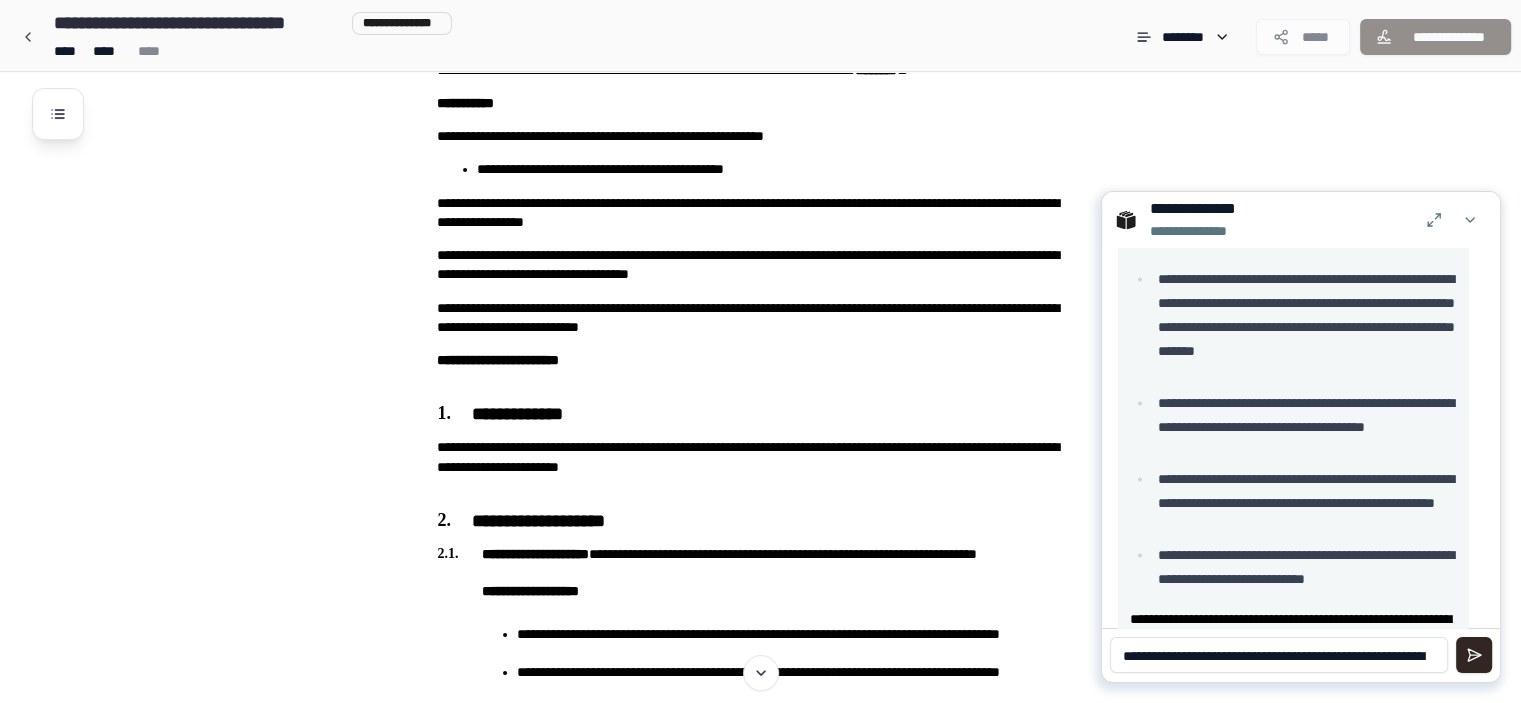 scroll, scrollTop: 4032, scrollLeft: 0, axis: vertical 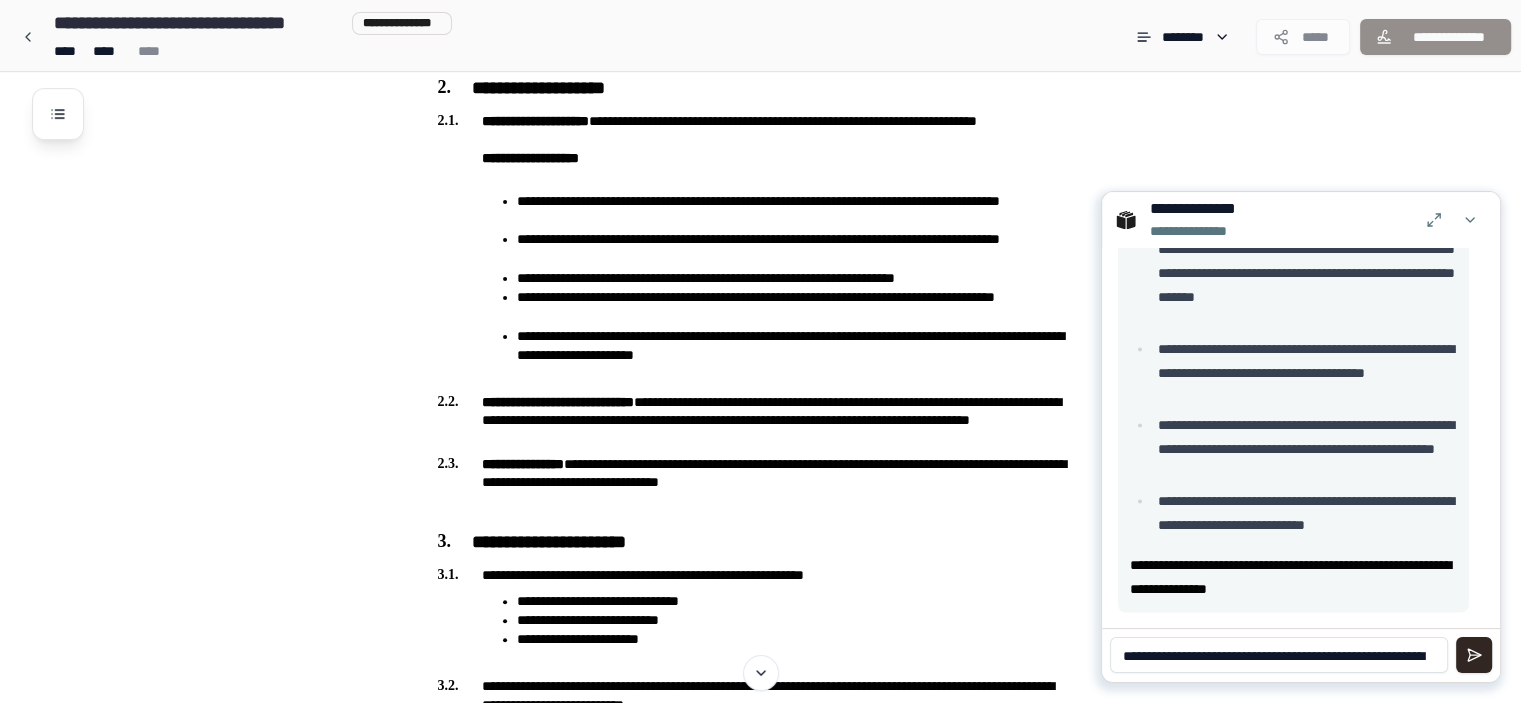 click on "**********" at bounding box center [1279, 655] 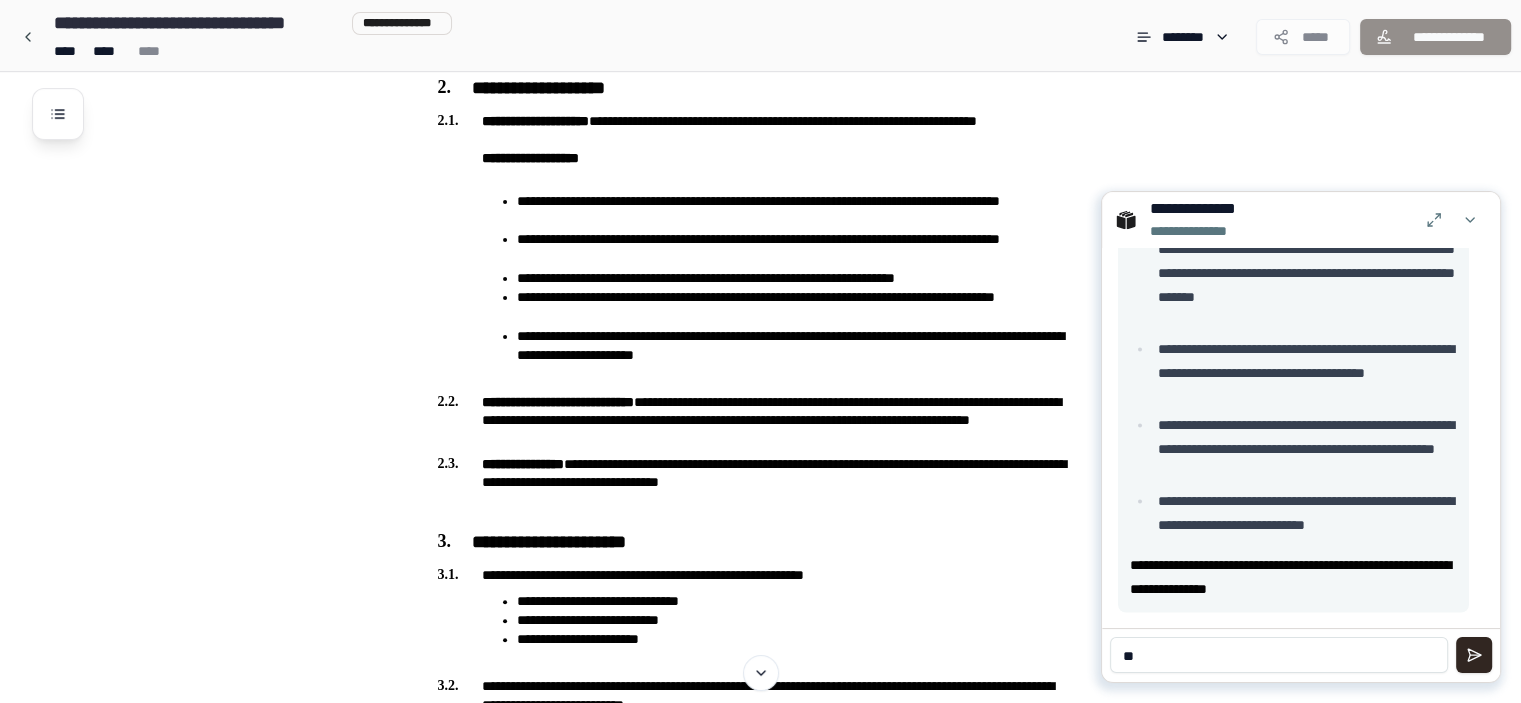 type on "*" 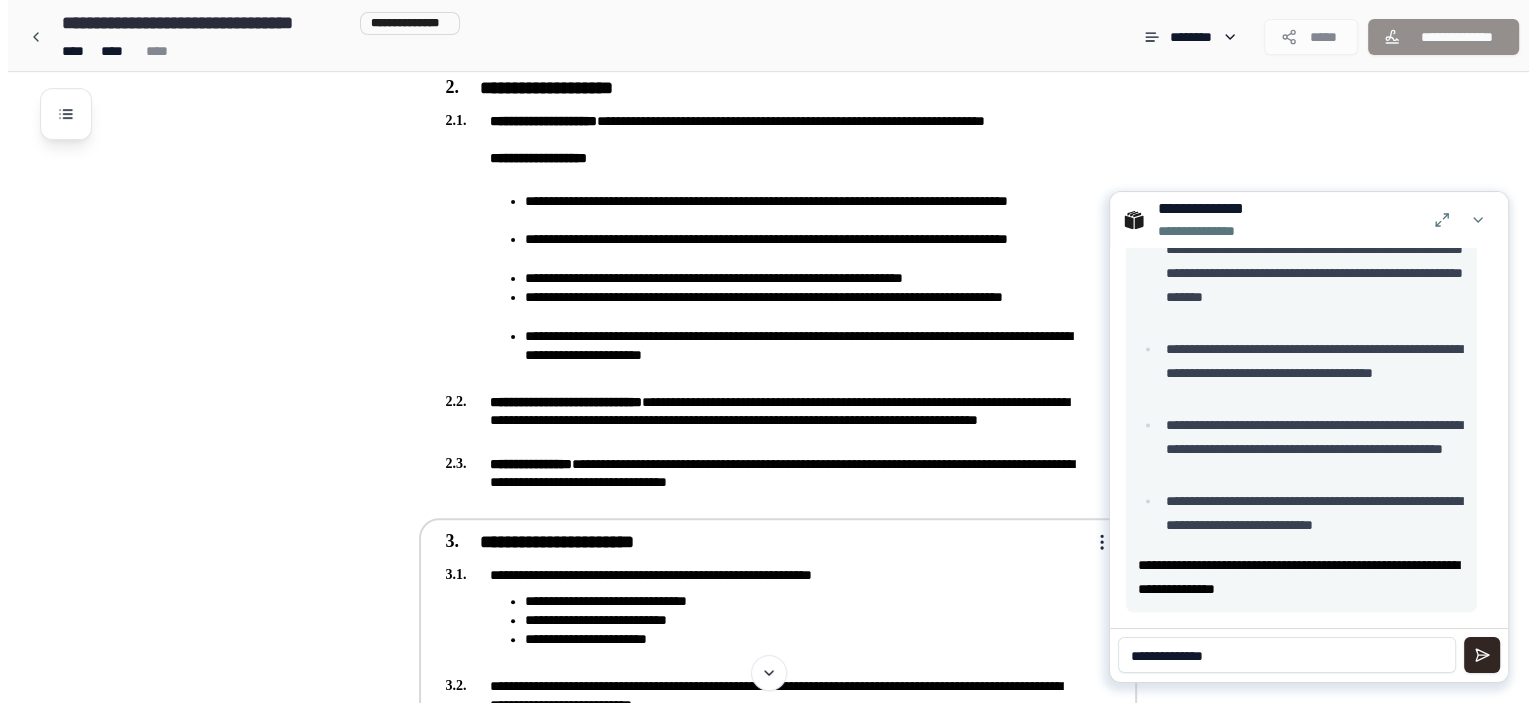 scroll, scrollTop: 680, scrollLeft: 0, axis: vertical 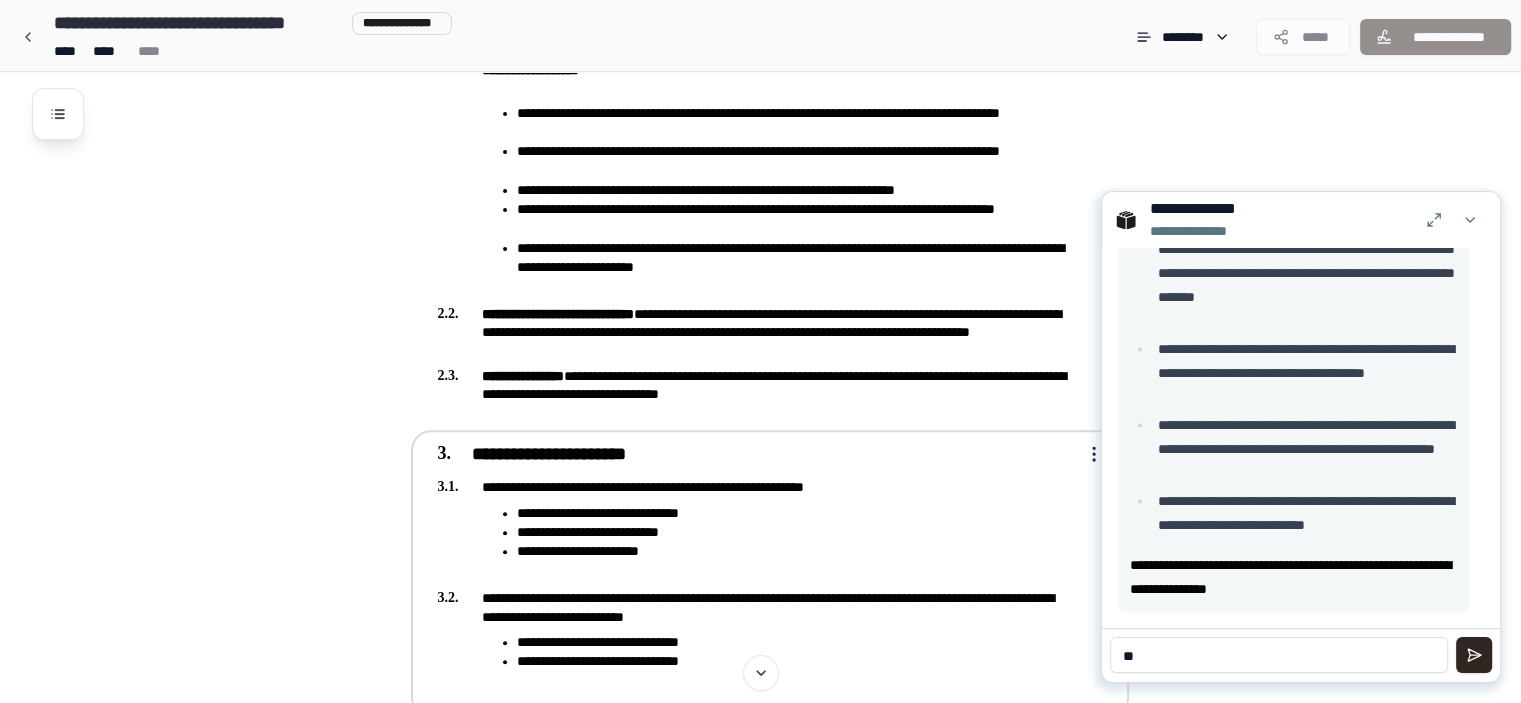 type on "*" 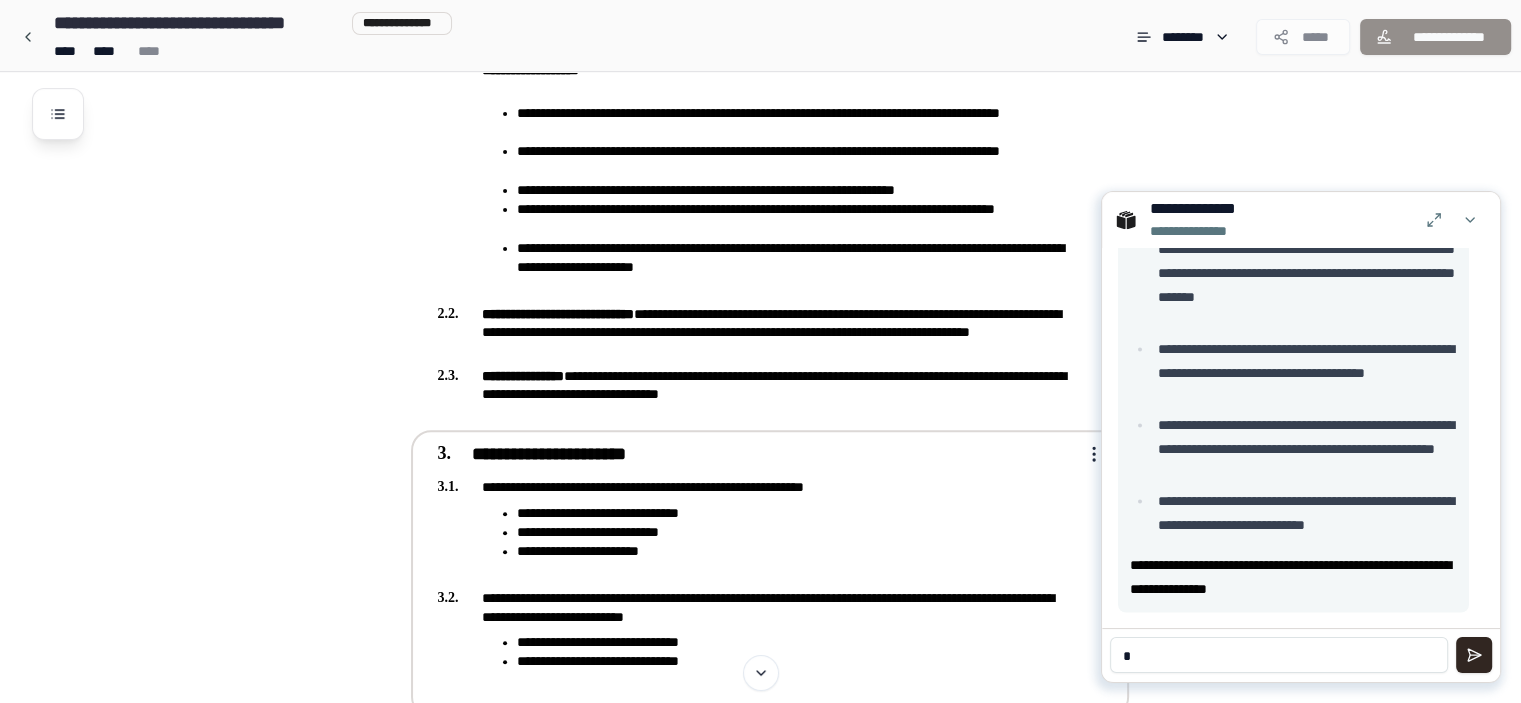 type 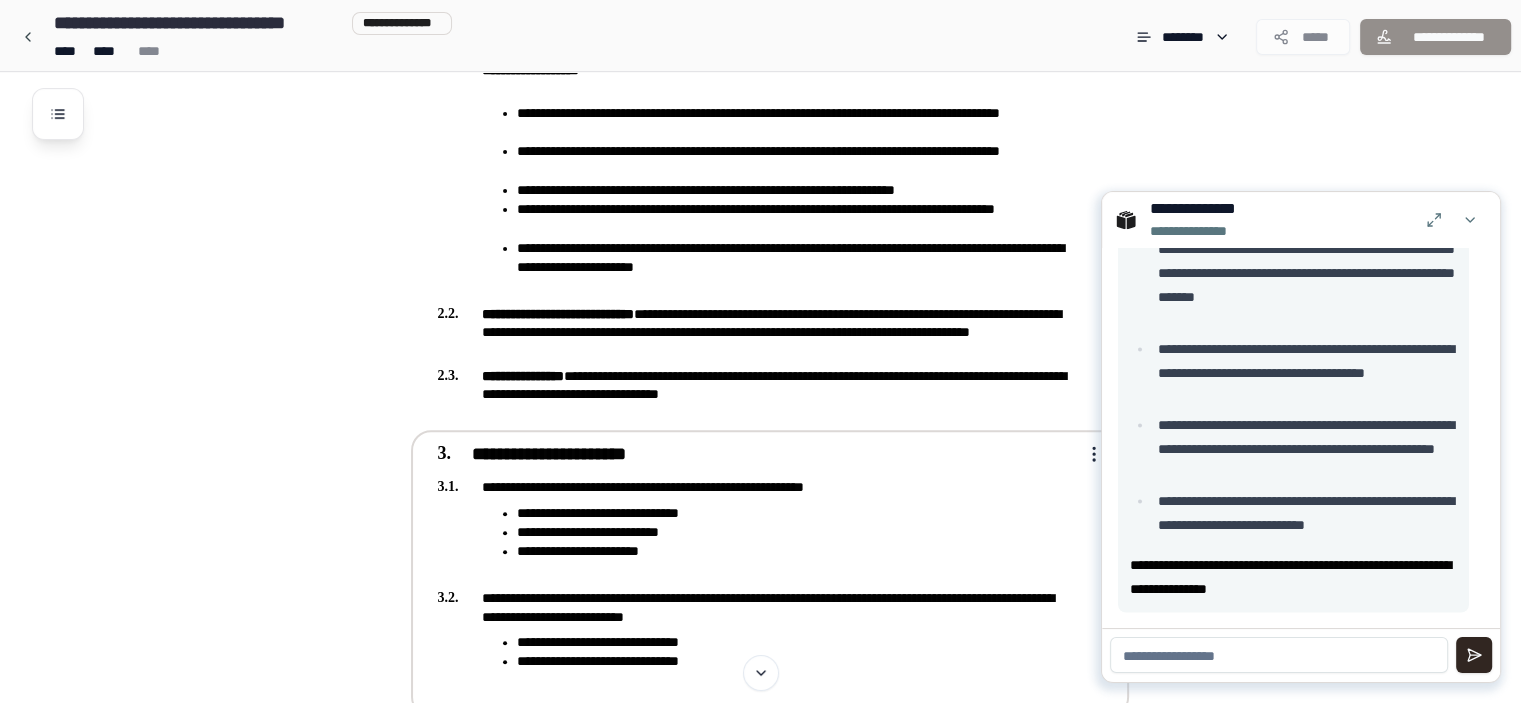 click on "**********" at bounding box center [796, 642] 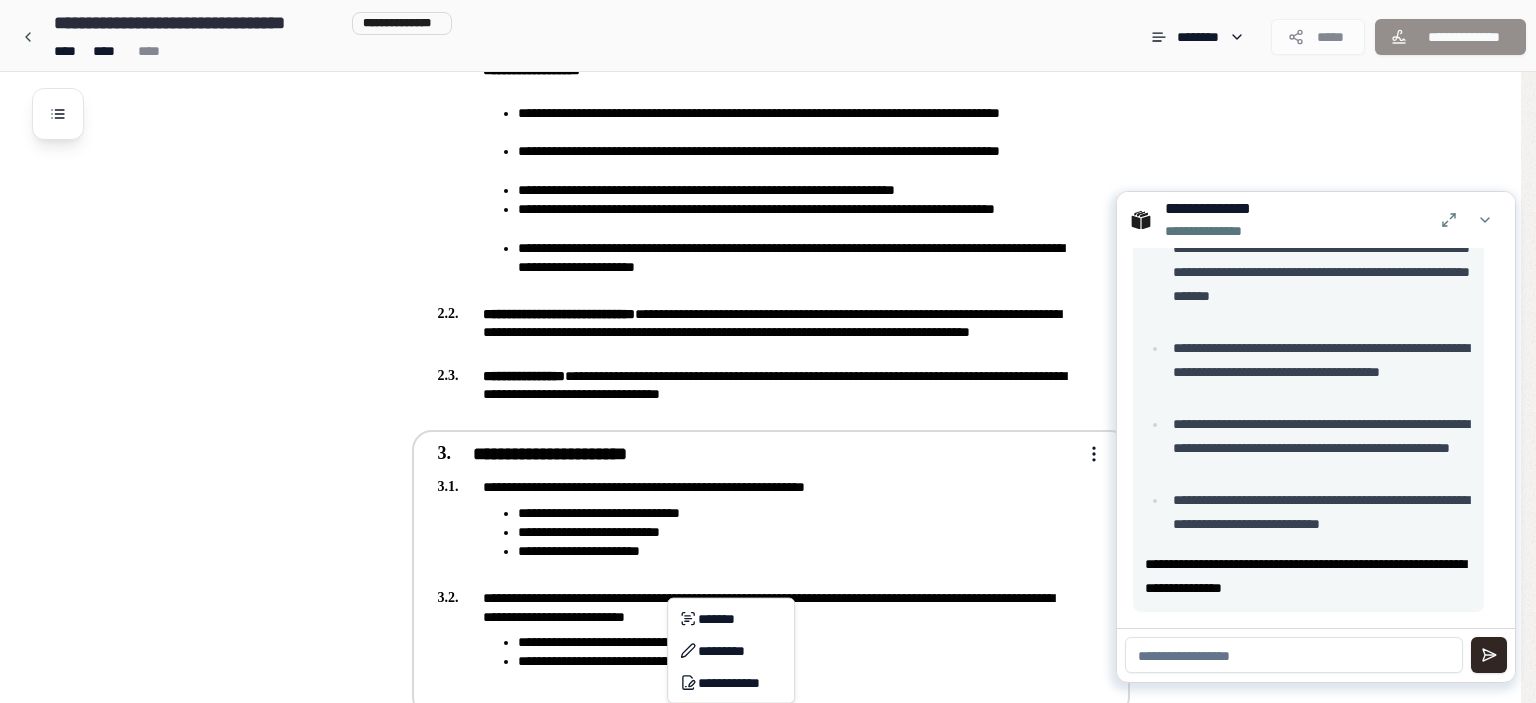 click on "Parenting Plan [LAST]
[STREET] [CITY], [STATE]
[ZIP]
[COUNTRY]
[PHONE]
[EMAIL]
[SSN]
[DLN]
[CCNUM]
[DOB]" at bounding box center [768, 978] 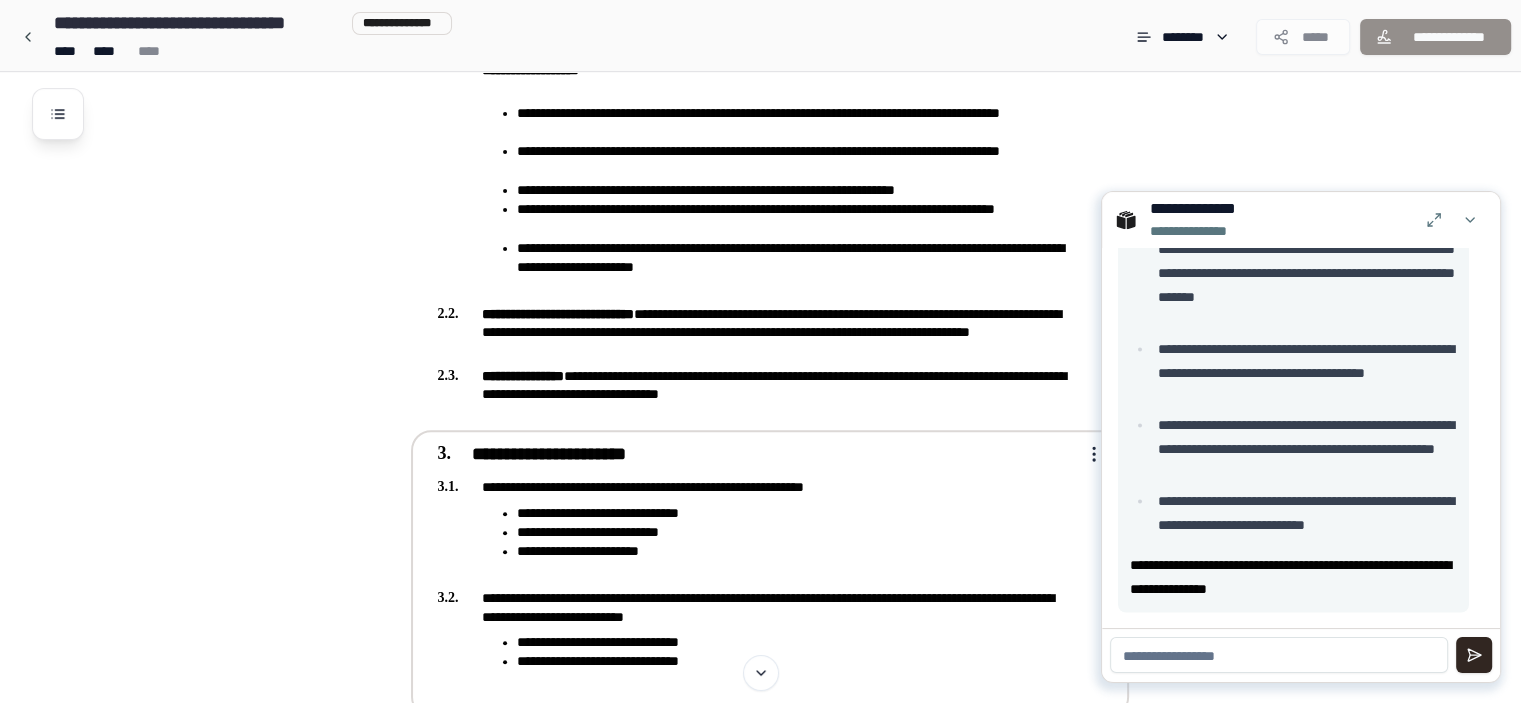 click on "**********" at bounding box center [796, 642] 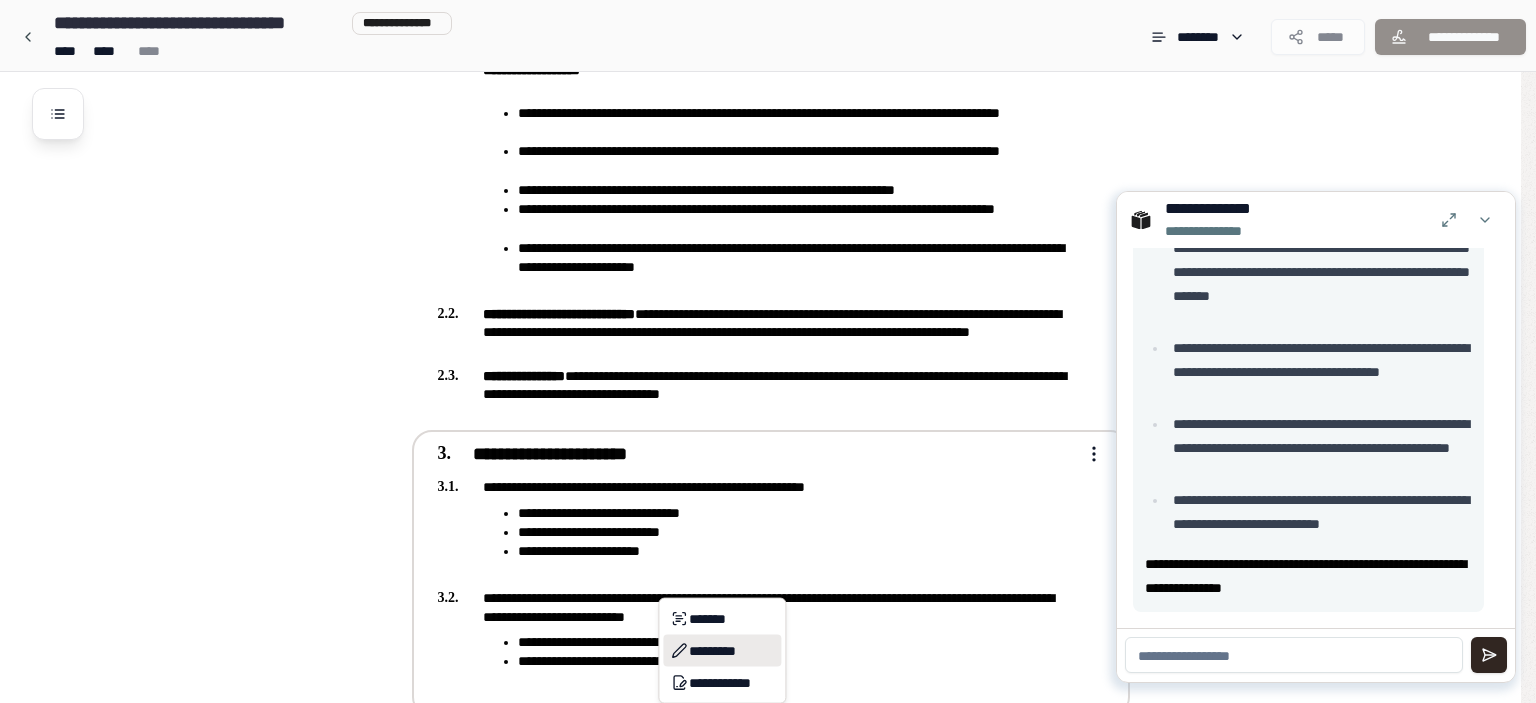 click on "*********" at bounding box center [722, 651] 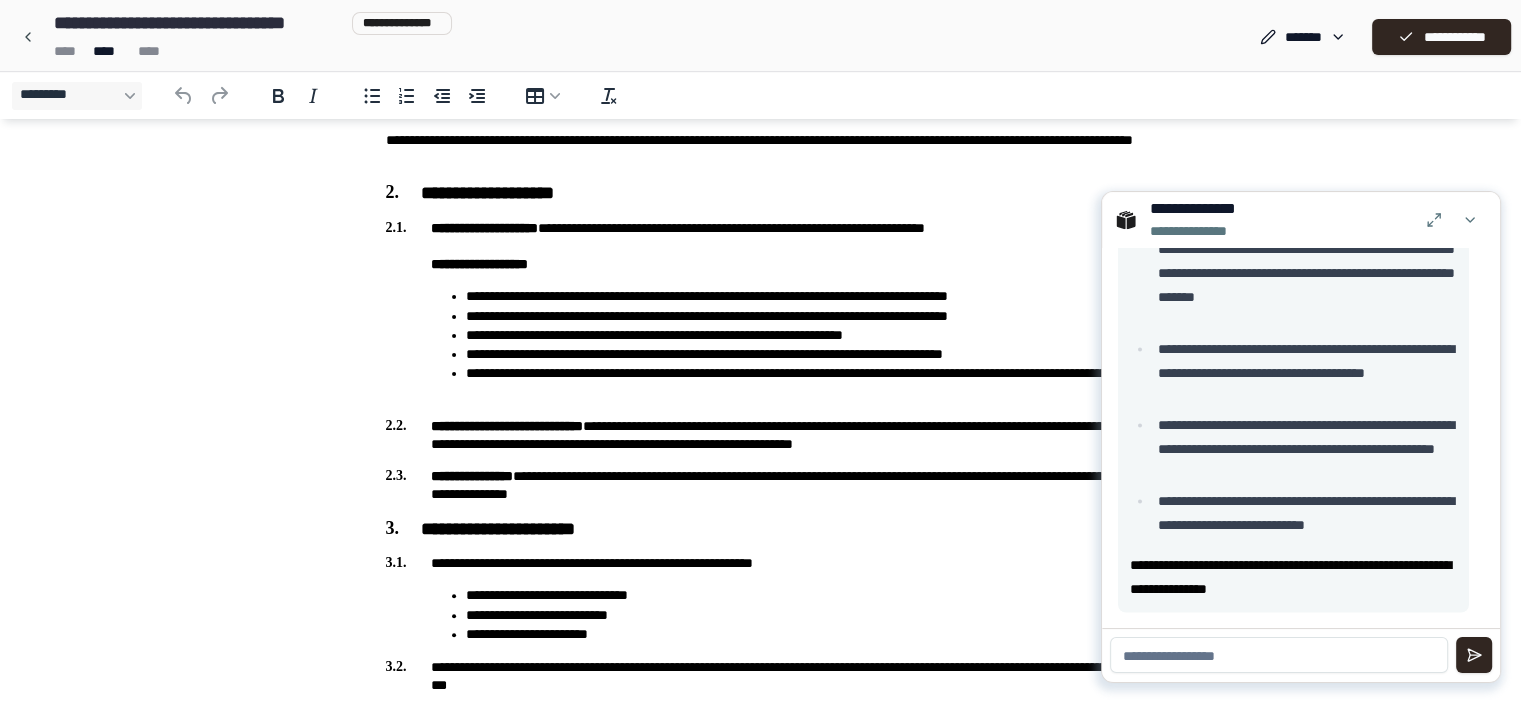 scroll, scrollTop: 552, scrollLeft: 0, axis: vertical 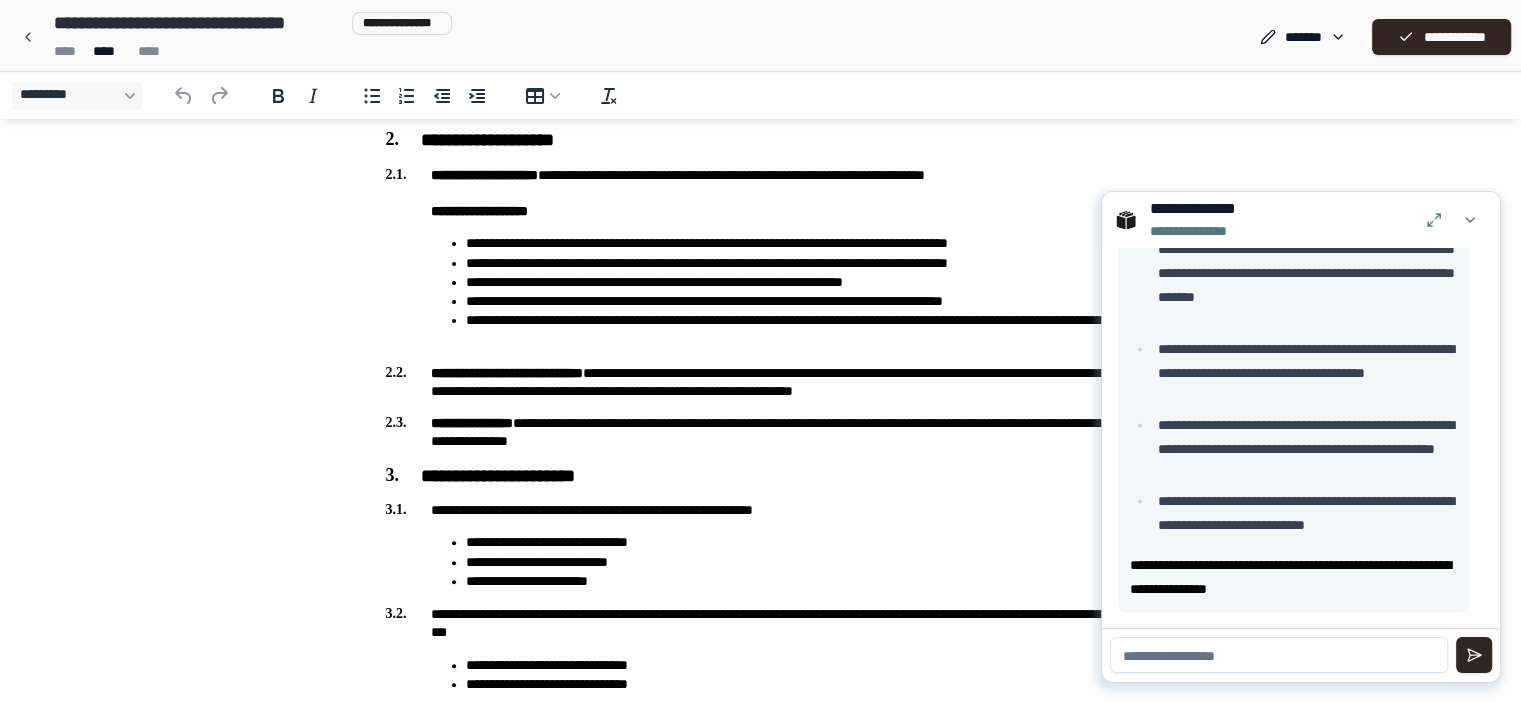 click on "**********" at bounding box center (801, 665) 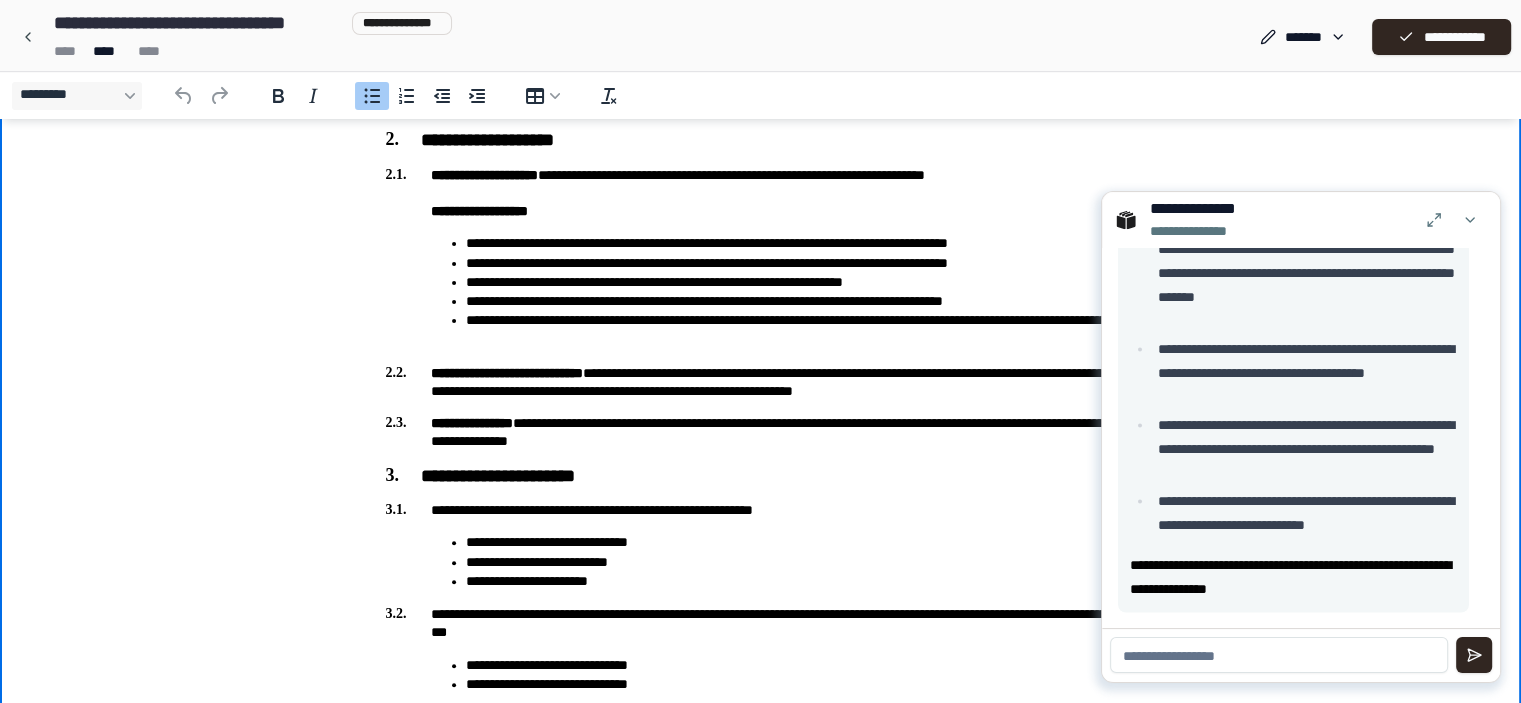 type 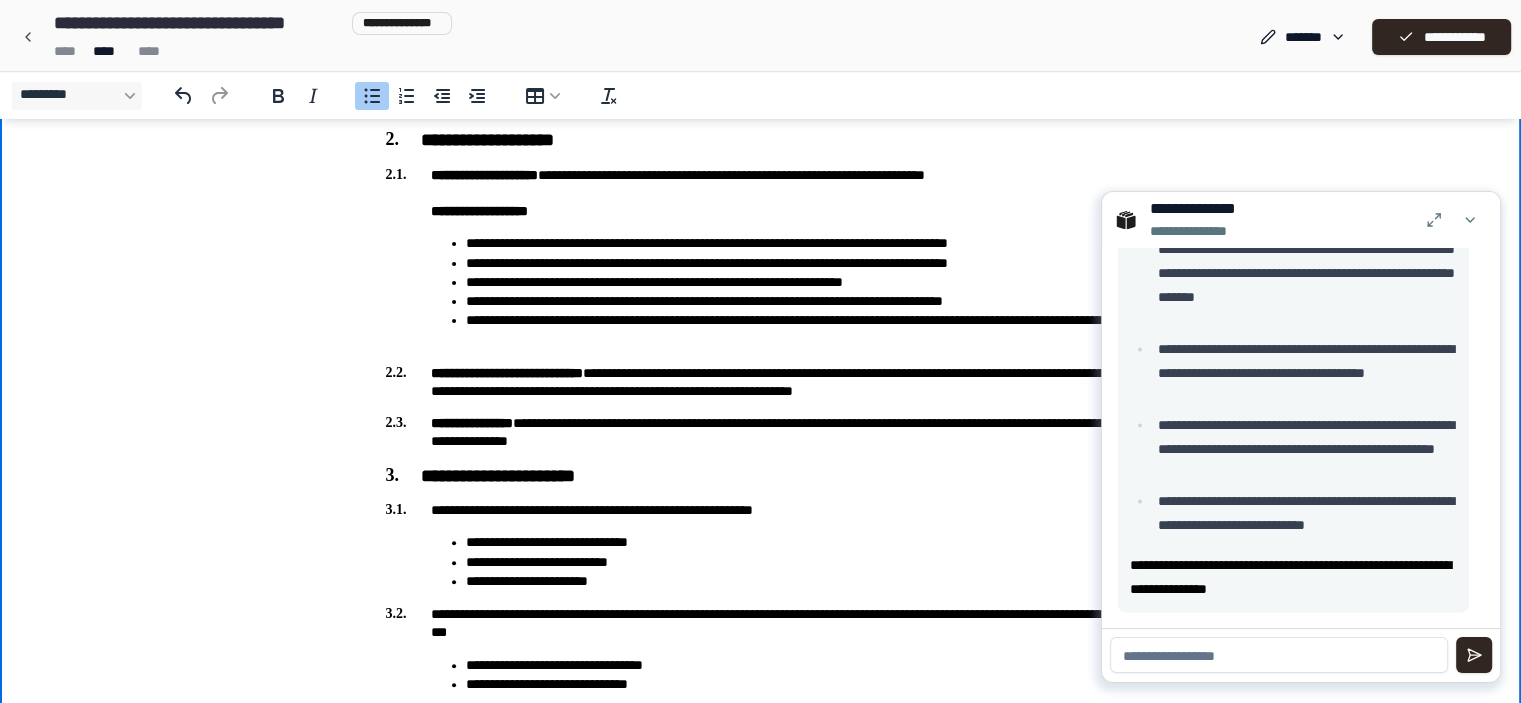 click on "**********" at bounding box center [801, 684] 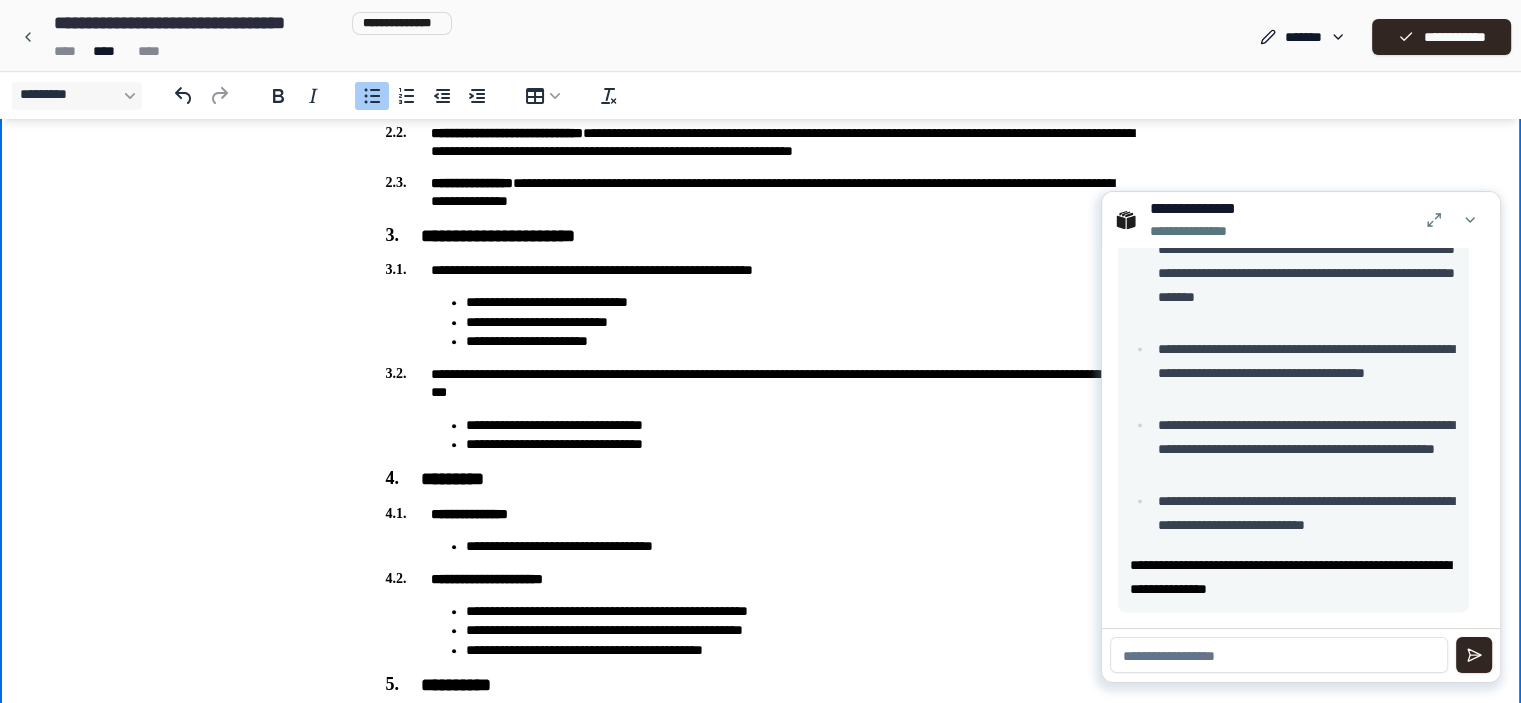 scroll, scrollTop: 796, scrollLeft: 0, axis: vertical 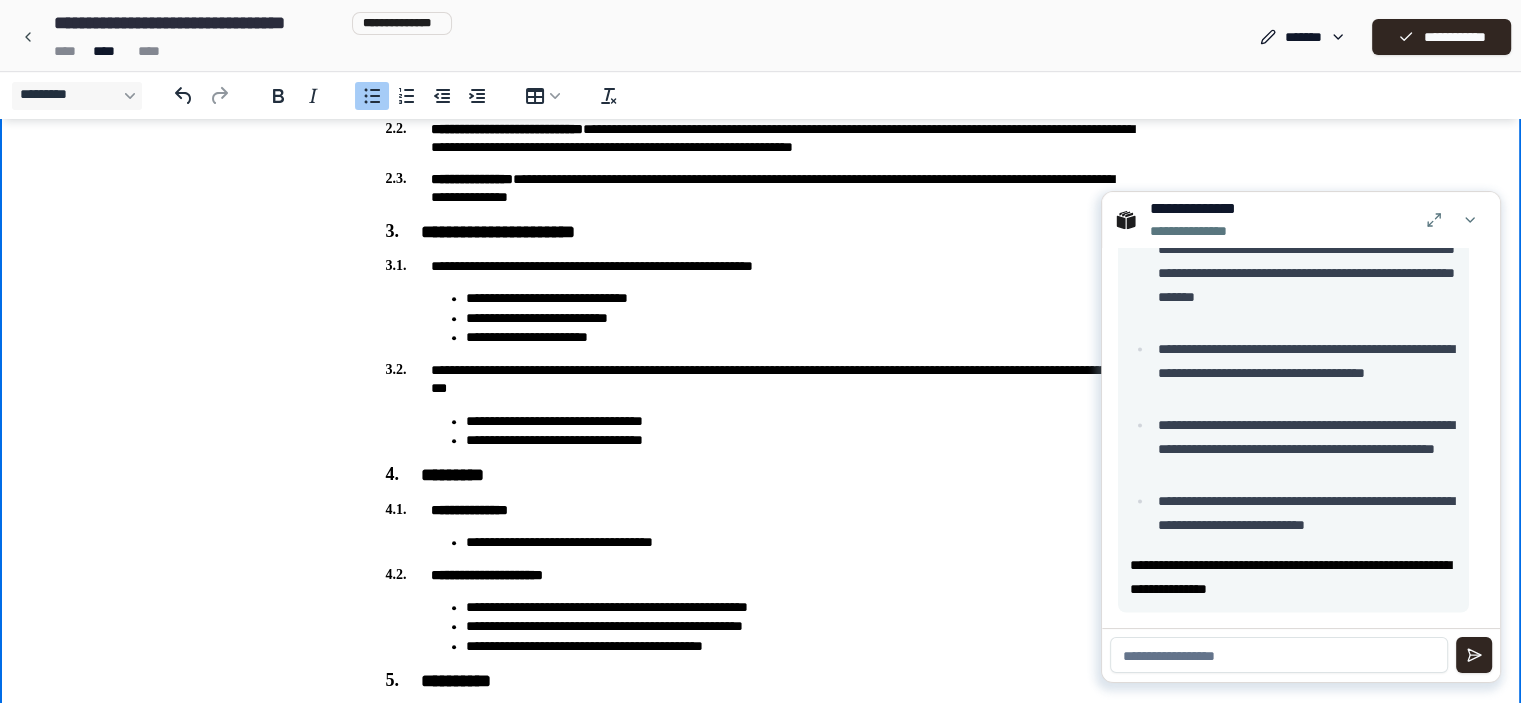 click on "**********" at bounding box center (801, 542) 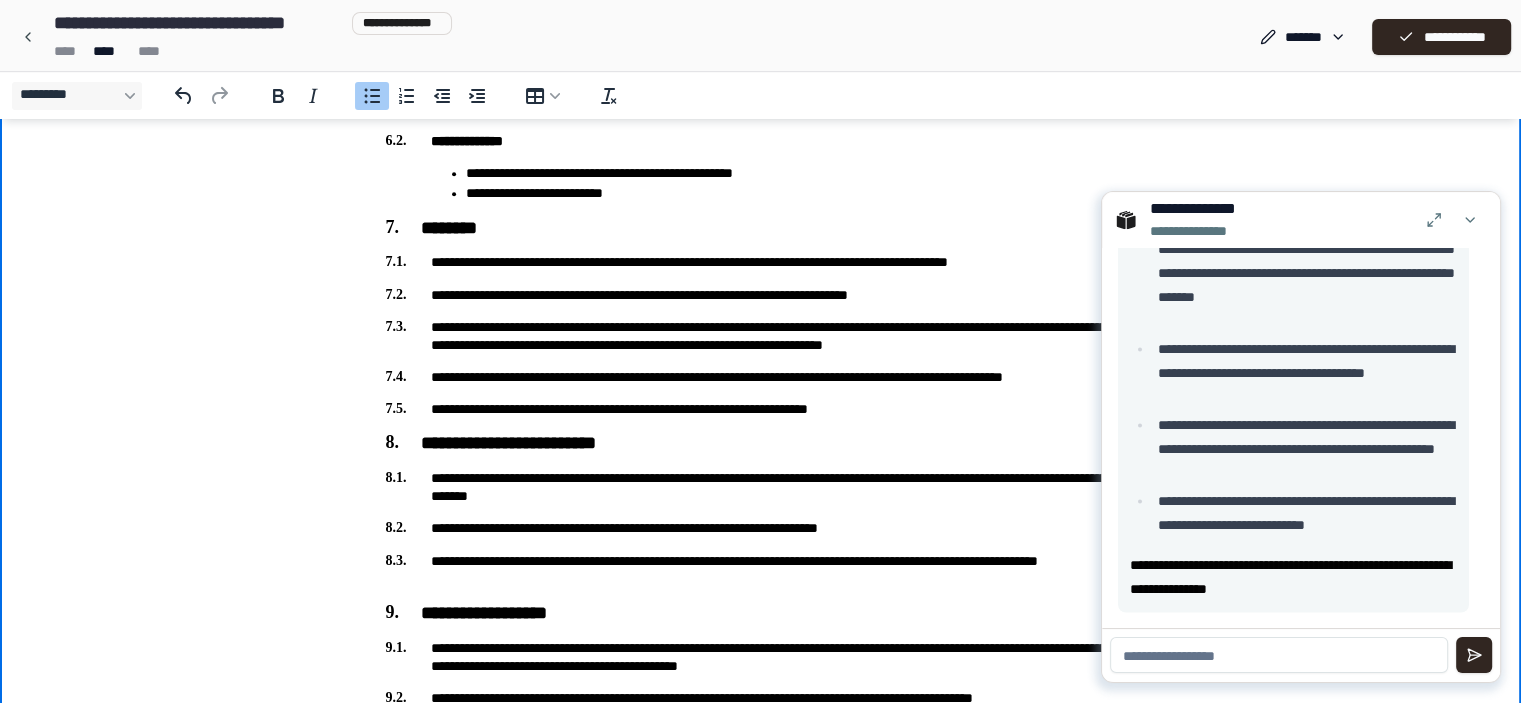 scroll, scrollTop: 1676, scrollLeft: 0, axis: vertical 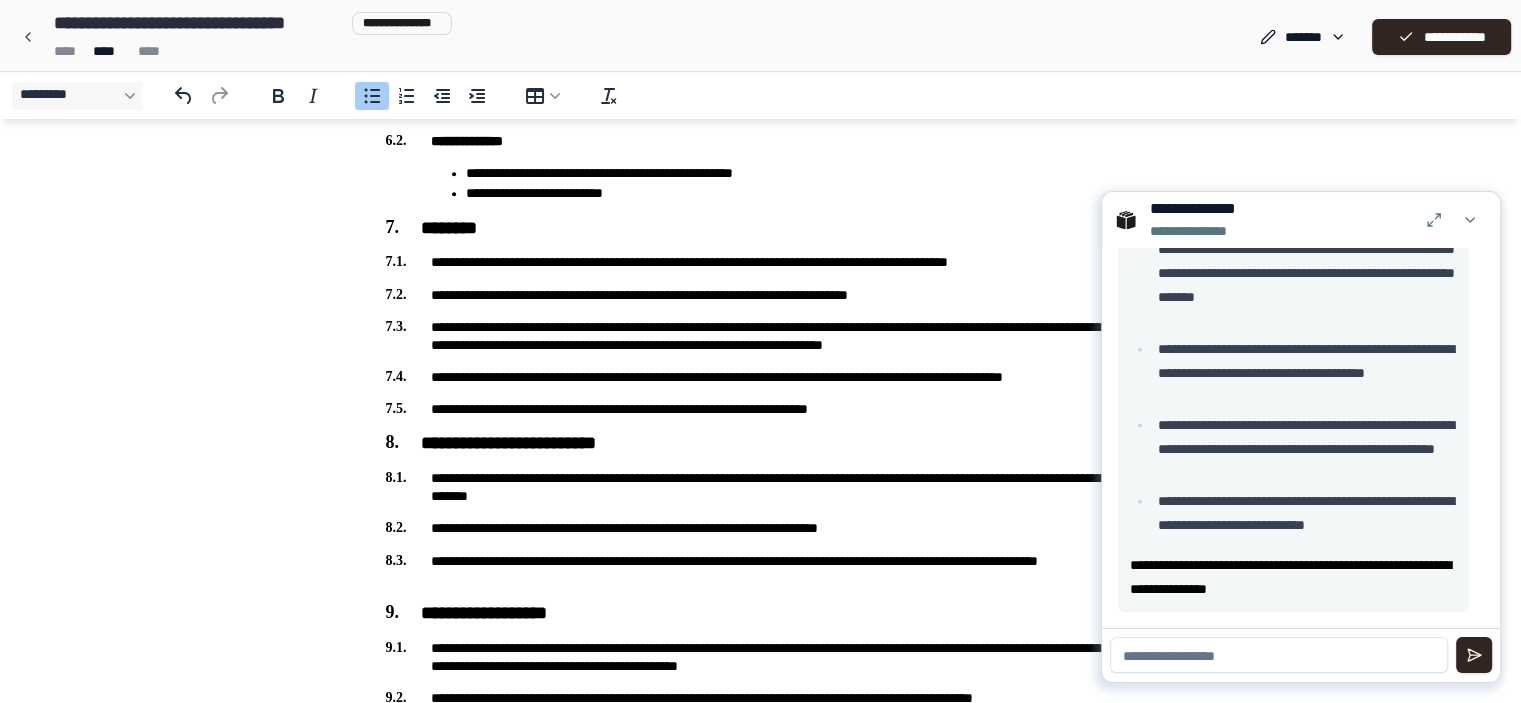 click at bounding box center (1279, 655) 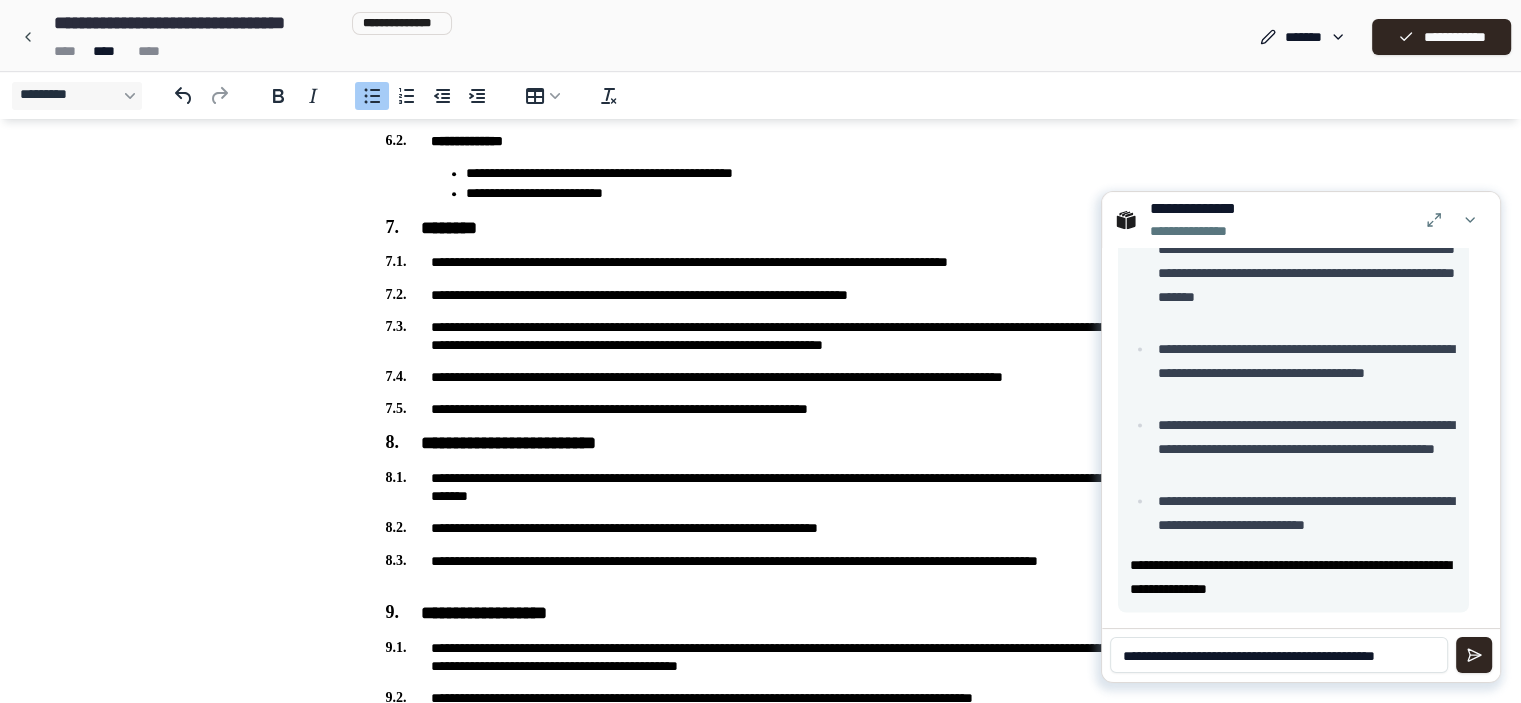 scroll, scrollTop: 0, scrollLeft: 0, axis: both 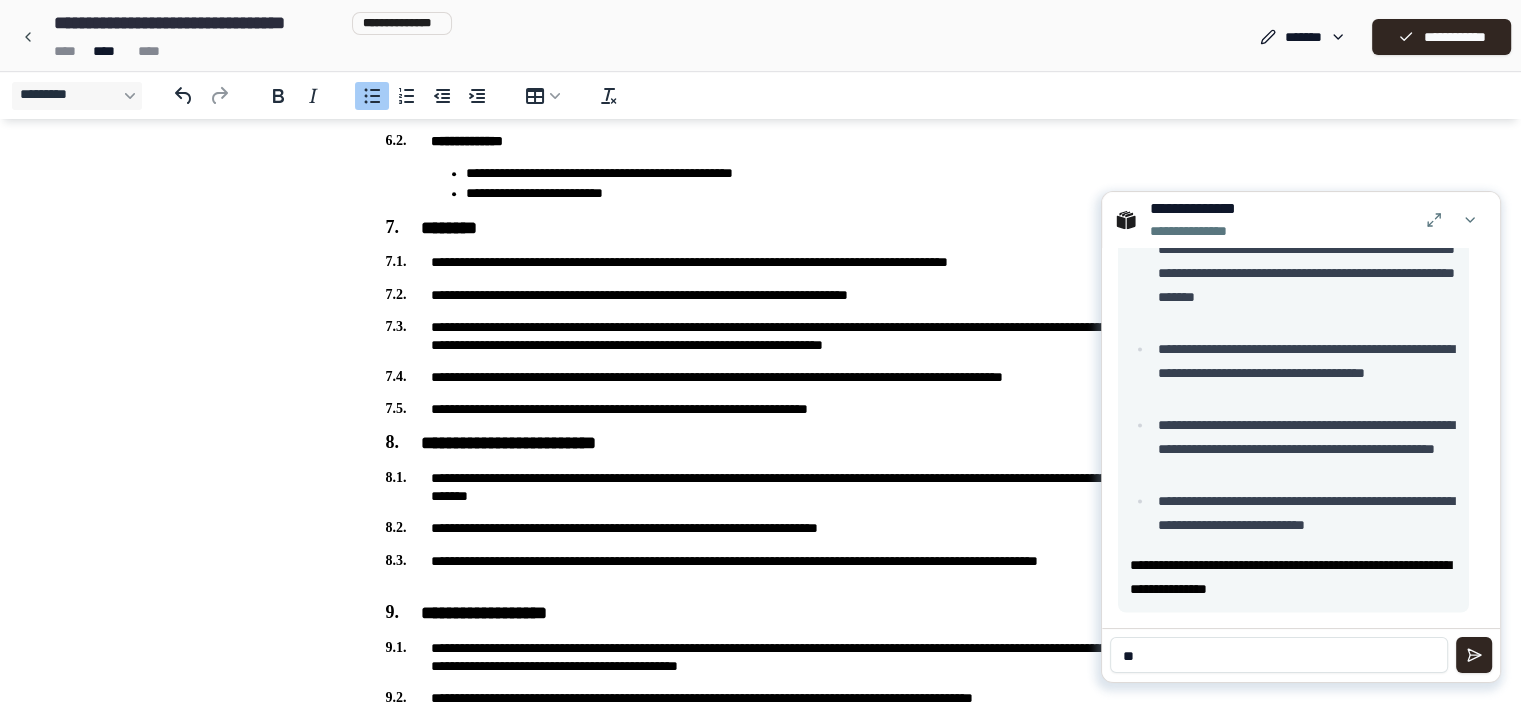 type on "*" 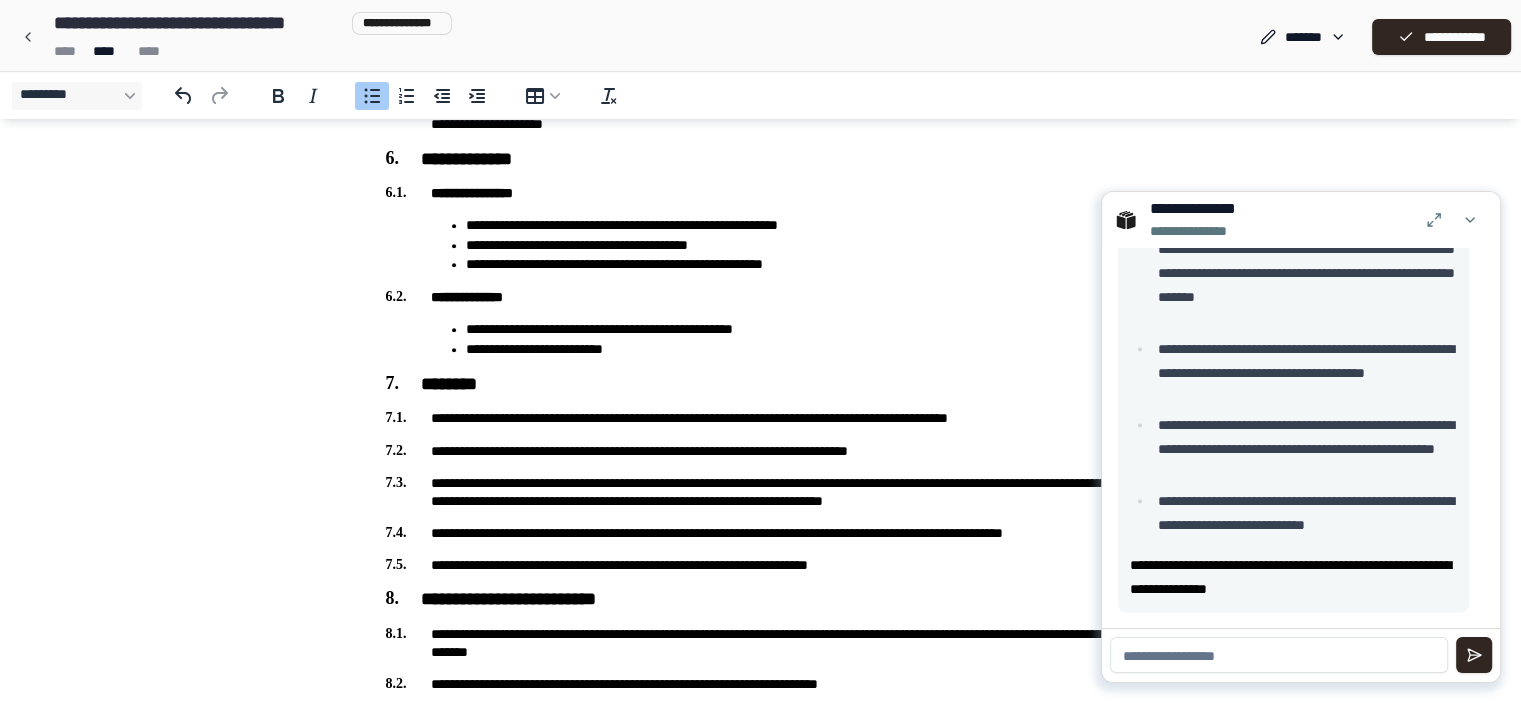 scroll, scrollTop: 1504, scrollLeft: 0, axis: vertical 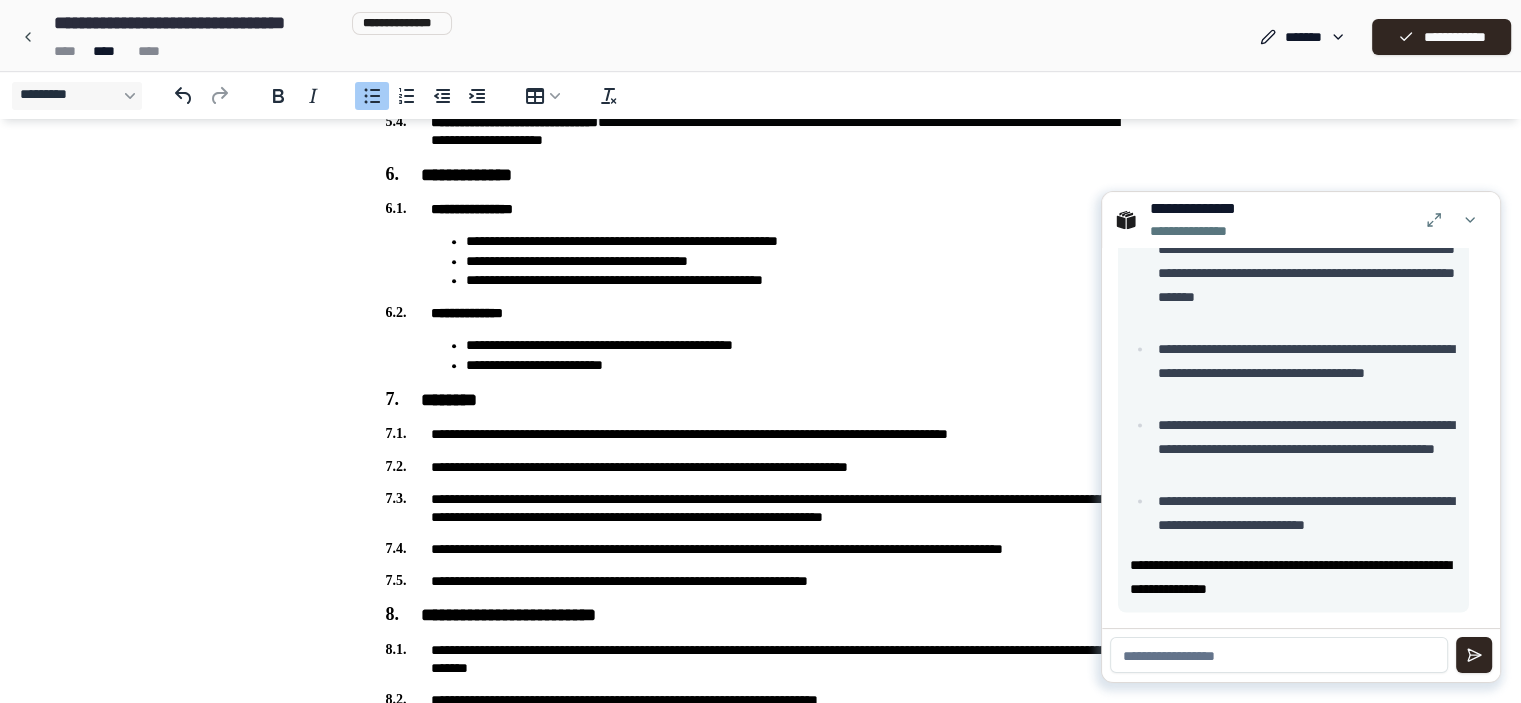 click at bounding box center (1279, 655) 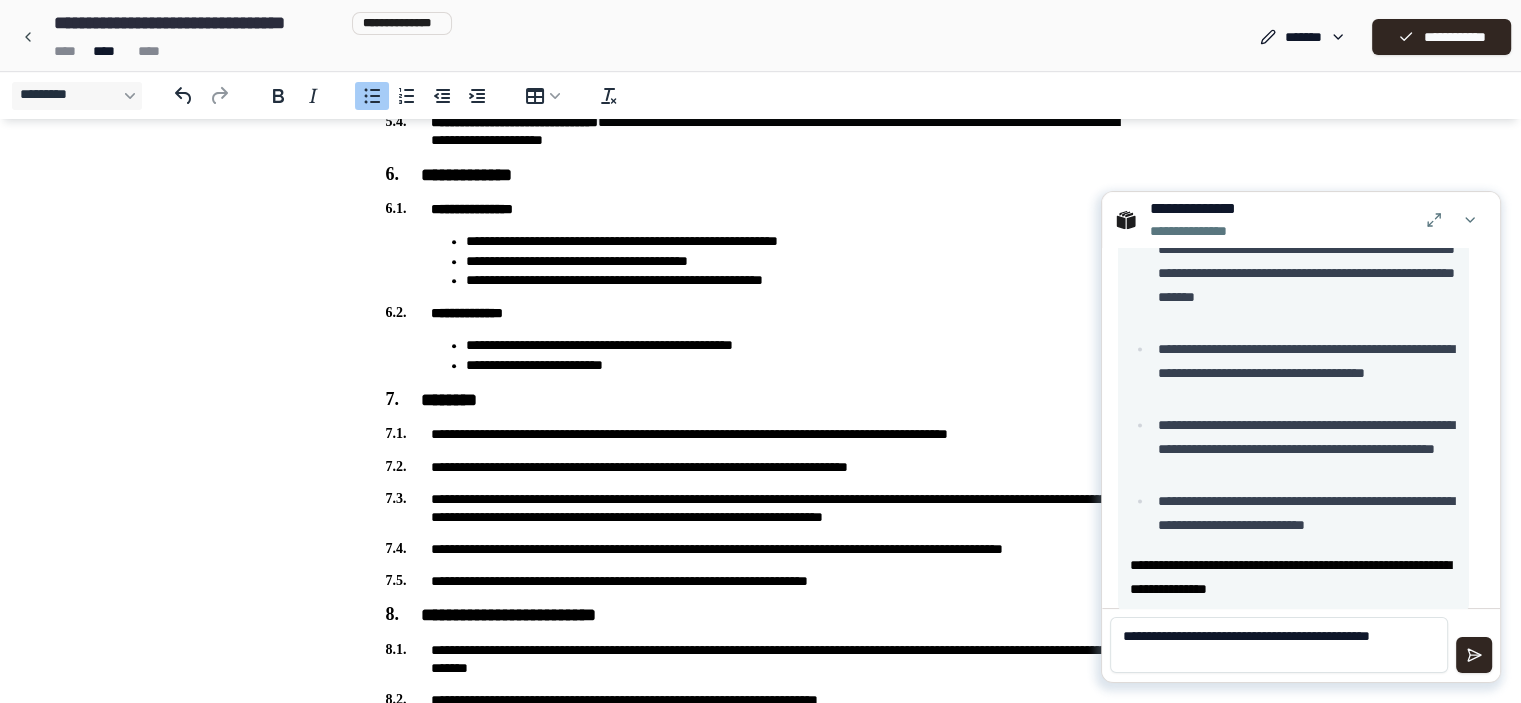 scroll, scrollTop: 0, scrollLeft: 0, axis: both 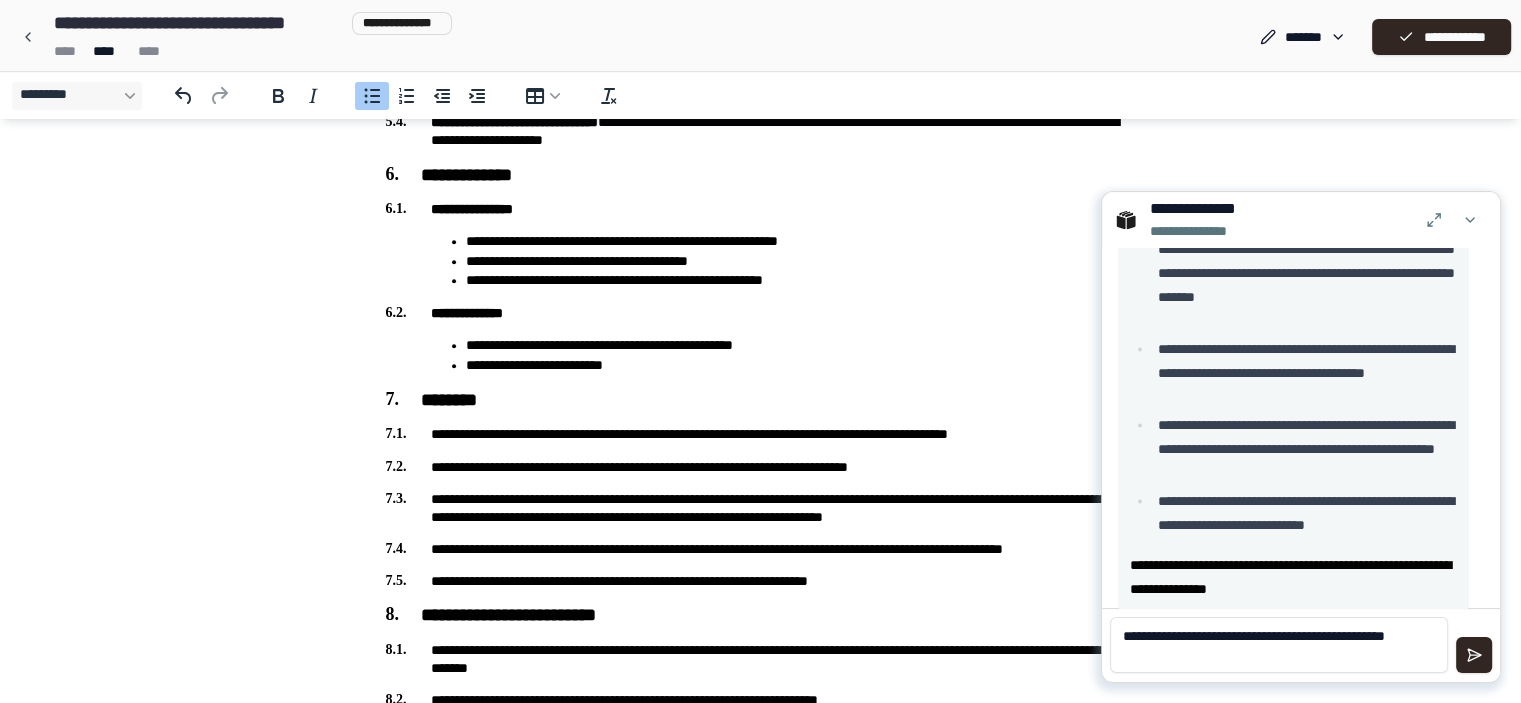 click on "**********" at bounding box center [1279, 645] 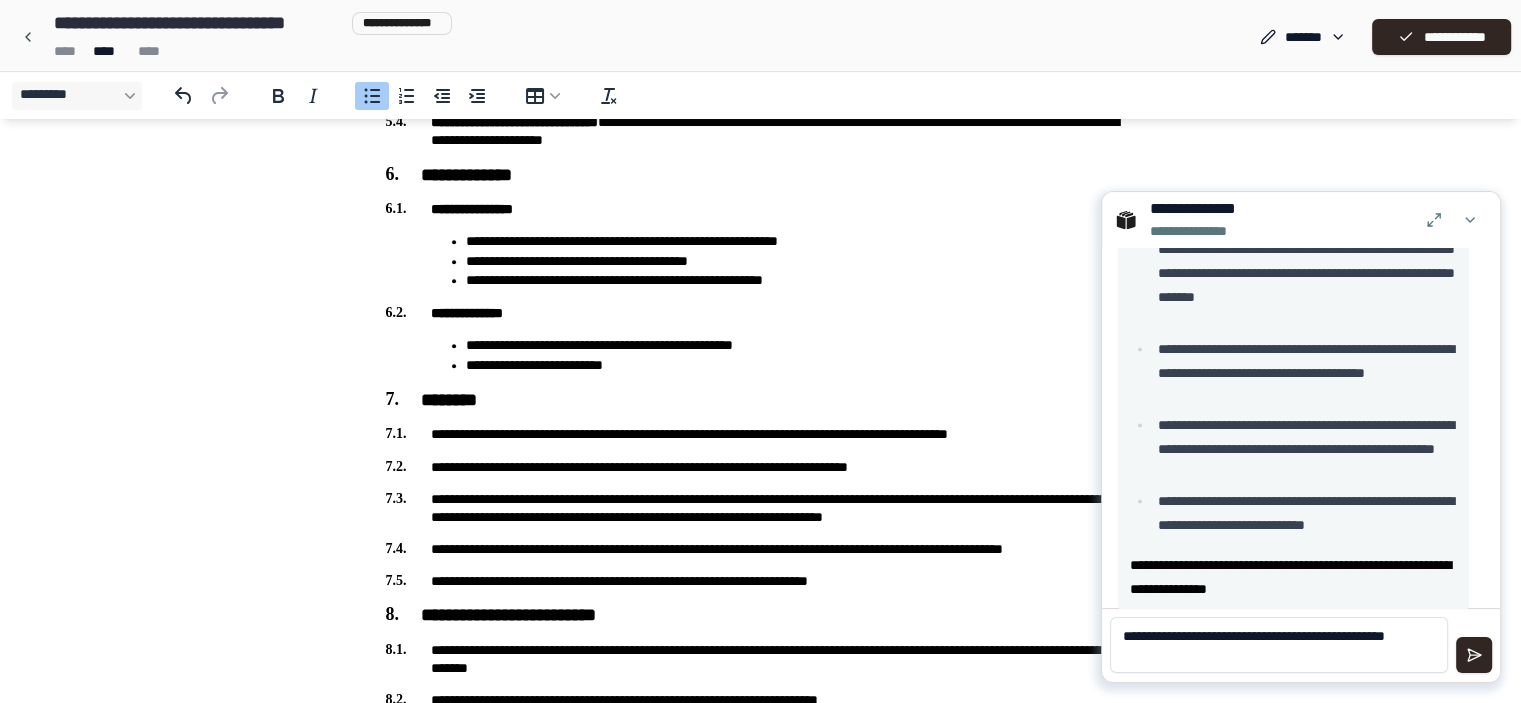 type on "**********" 